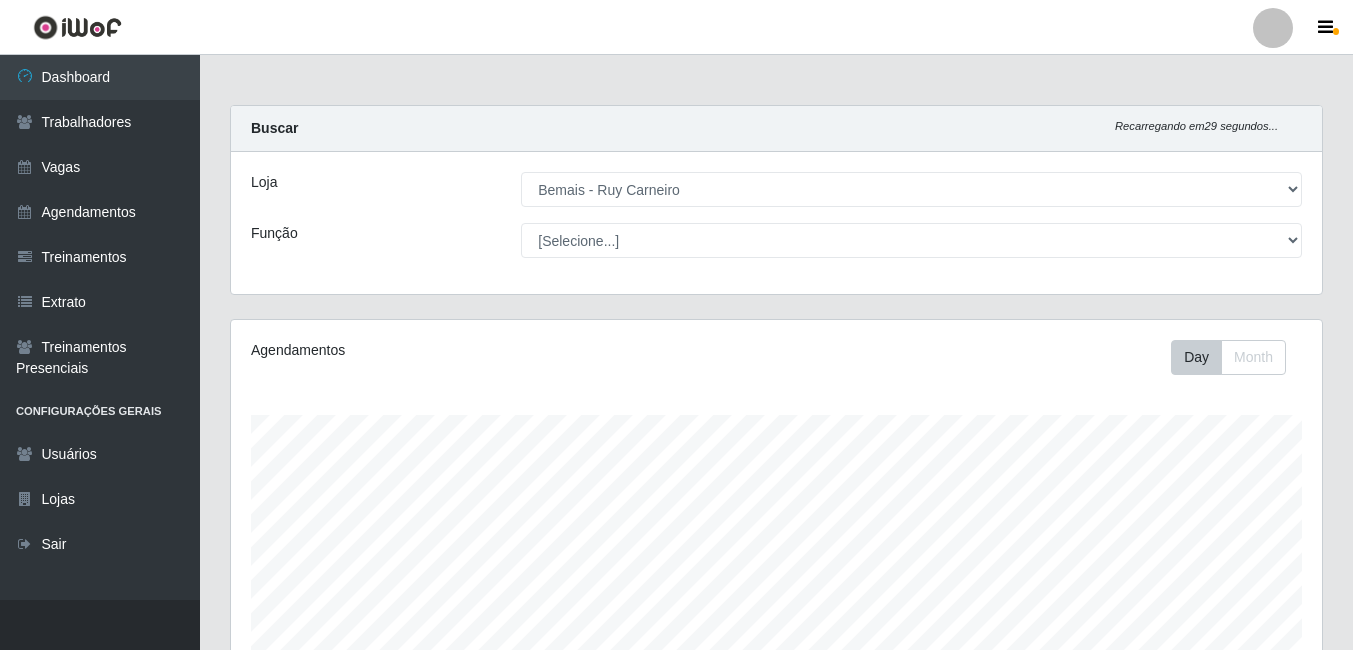 select on "230" 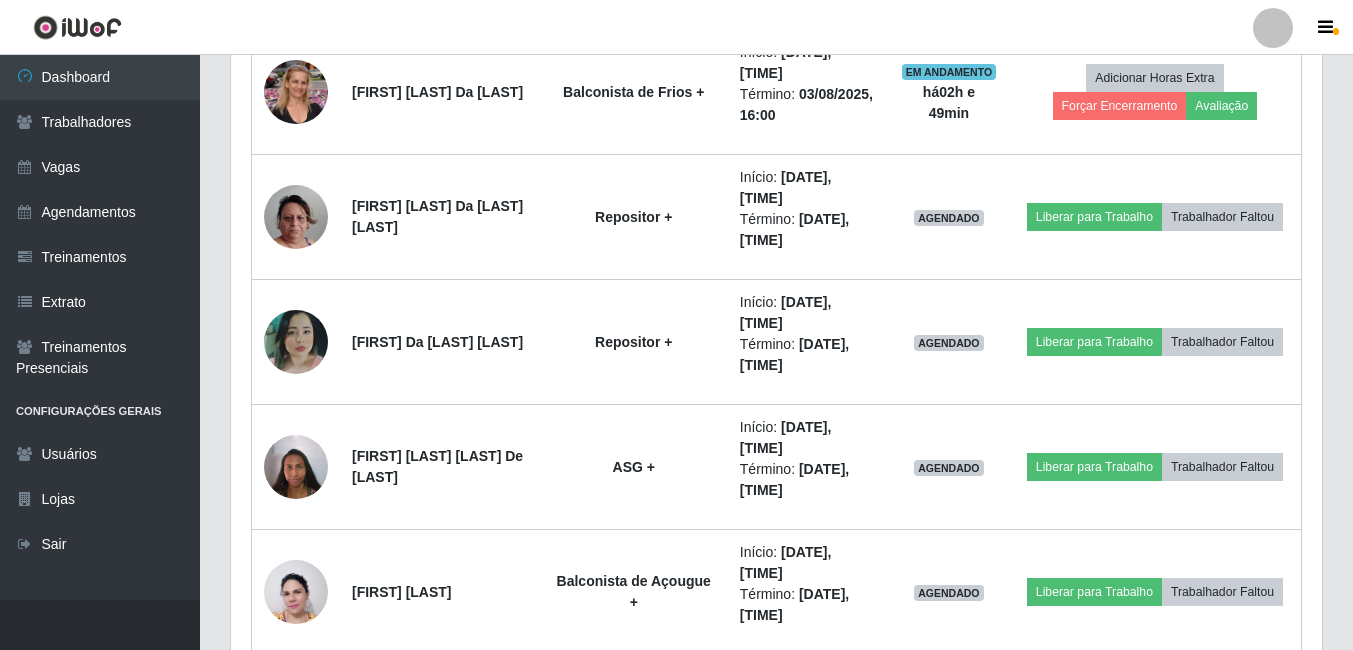 scroll, scrollTop: 999585, scrollLeft: 998909, axis: both 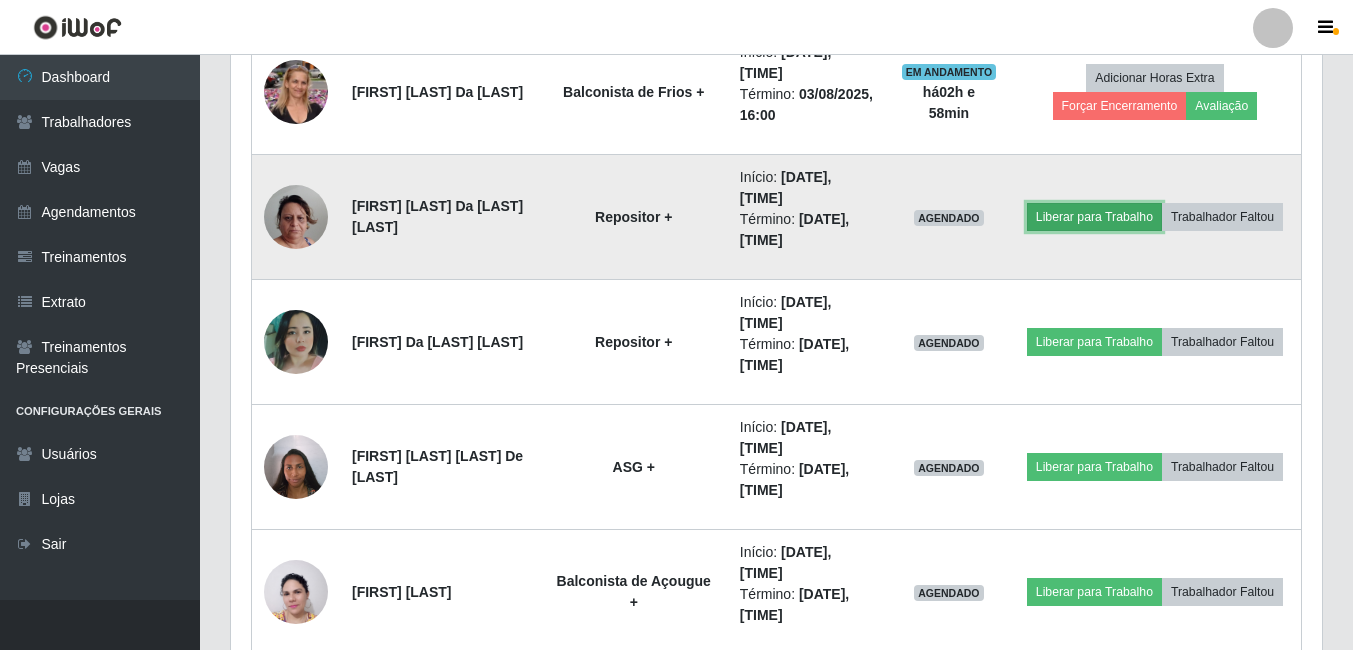click on "Liberar para Trabalho" at bounding box center [1094, 217] 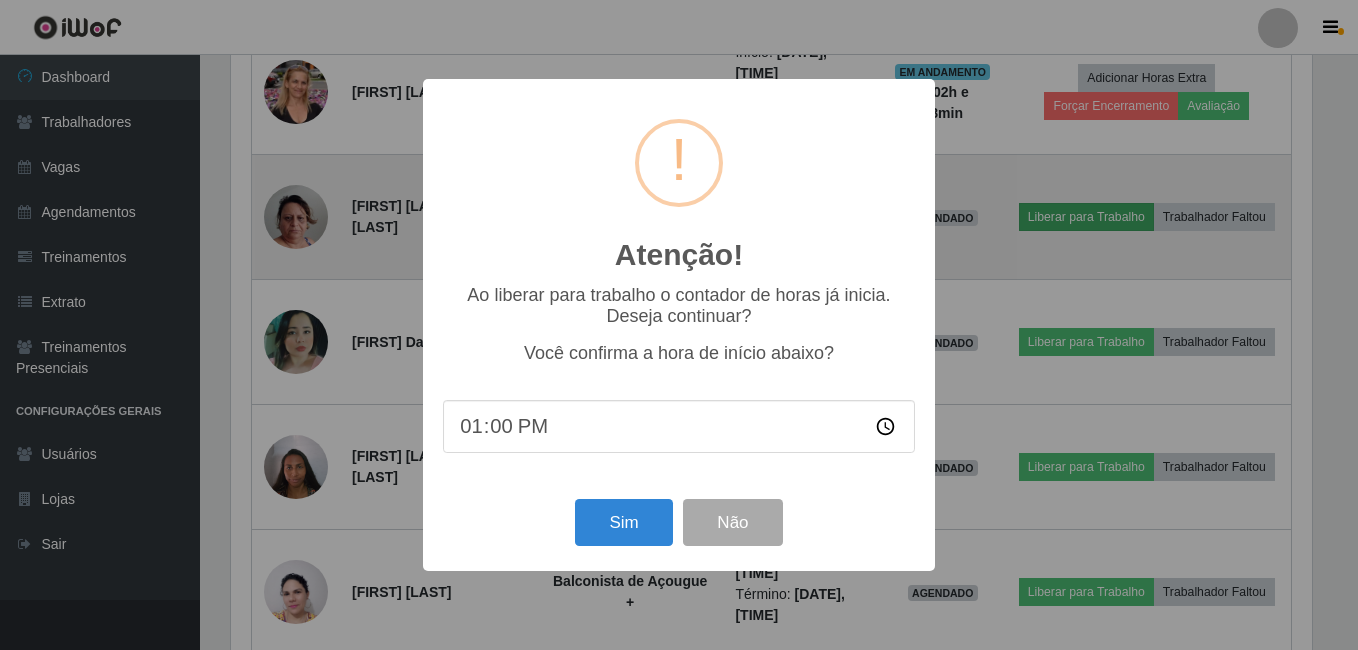 scroll, scrollTop: 999585, scrollLeft: 998919, axis: both 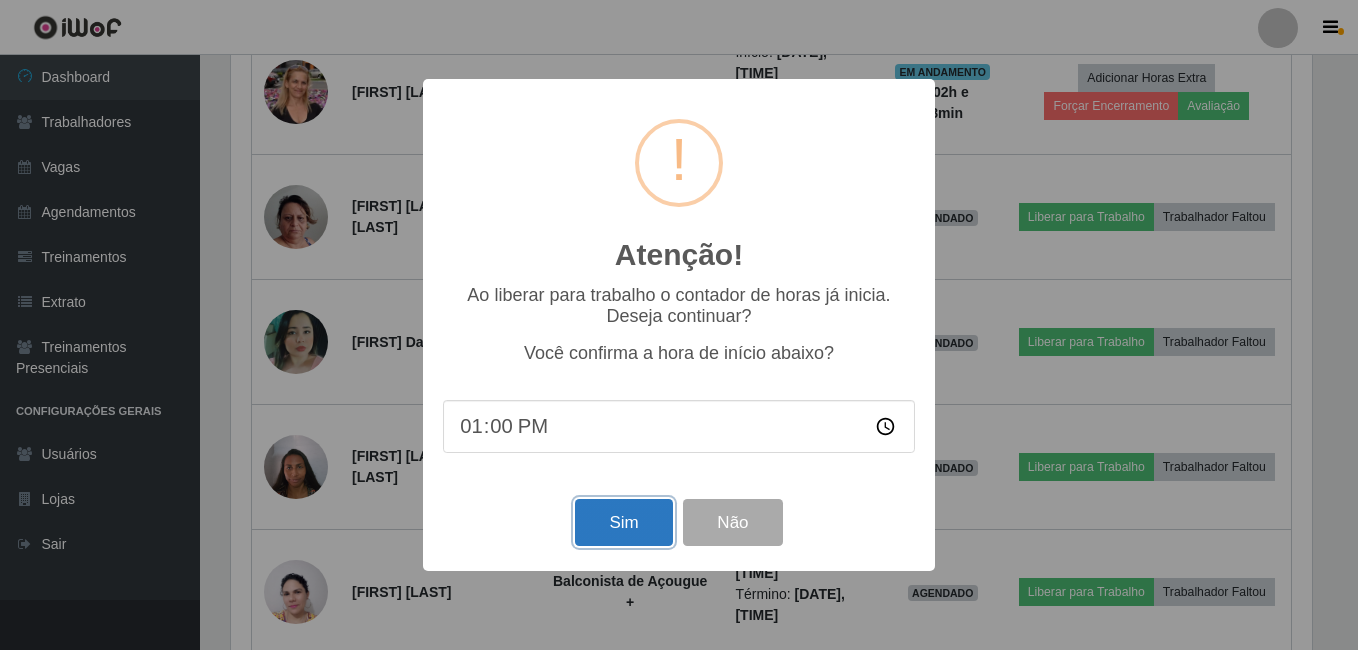 click on "Sim" at bounding box center [623, 522] 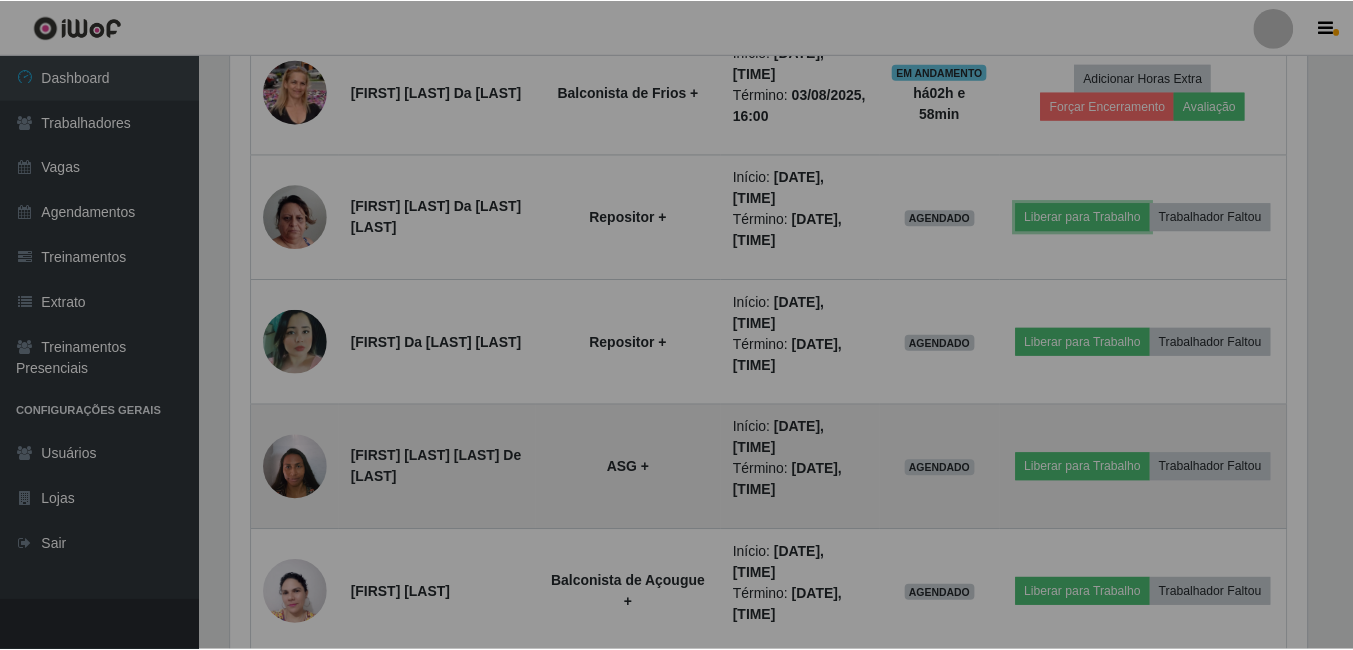 scroll, scrollTop: 999585, scrollLeft: 998909, axis: both 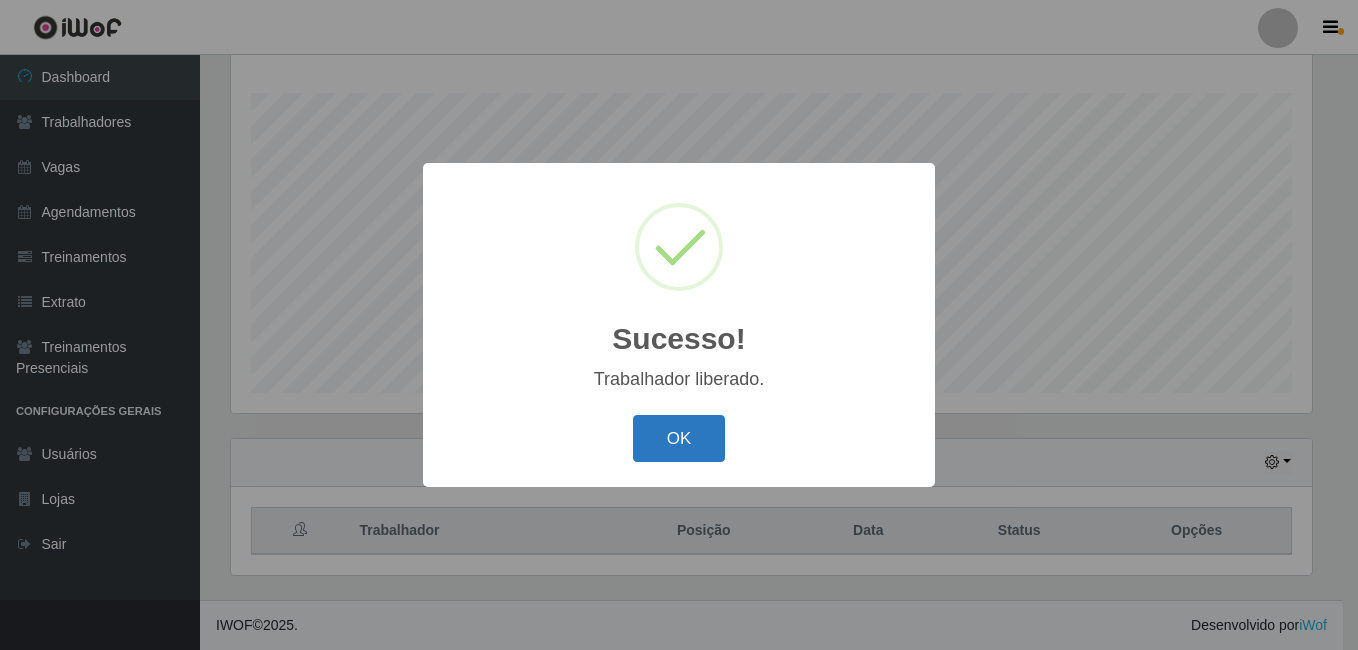 click on "OK" at bounding box center (679, 438) 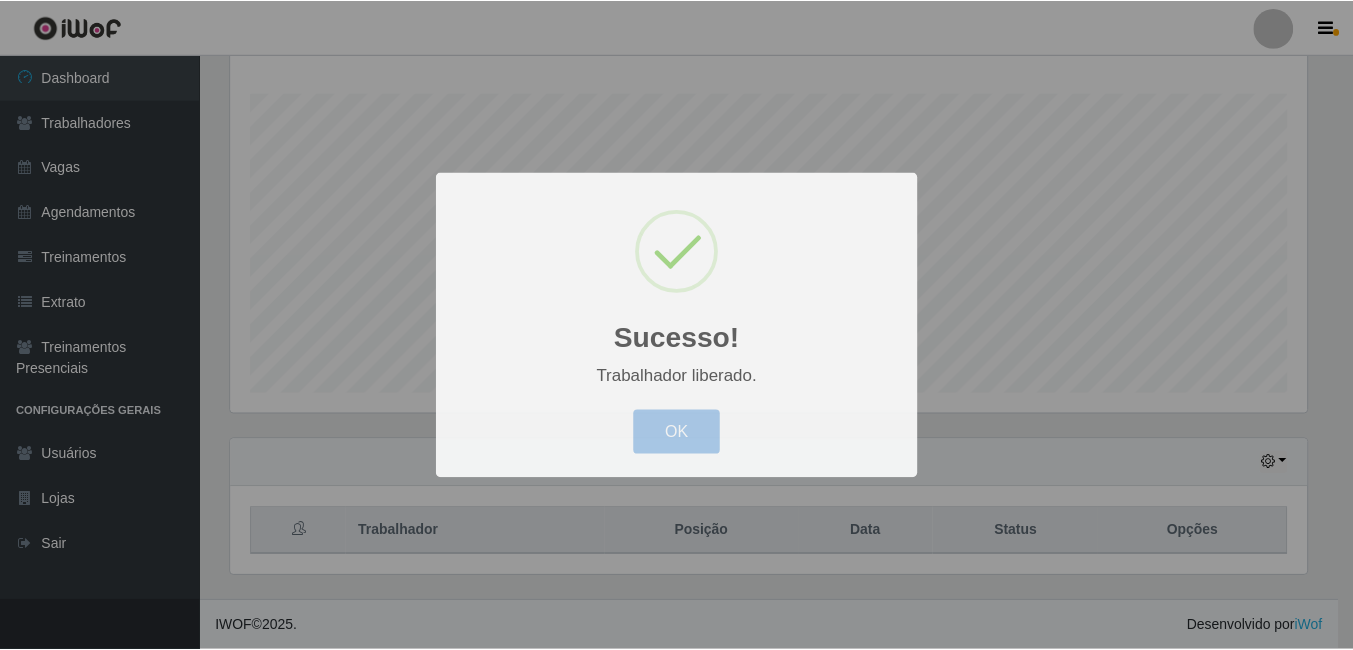 scroll, scrollTop: 999585, scrollLeft: 998909, axis: both 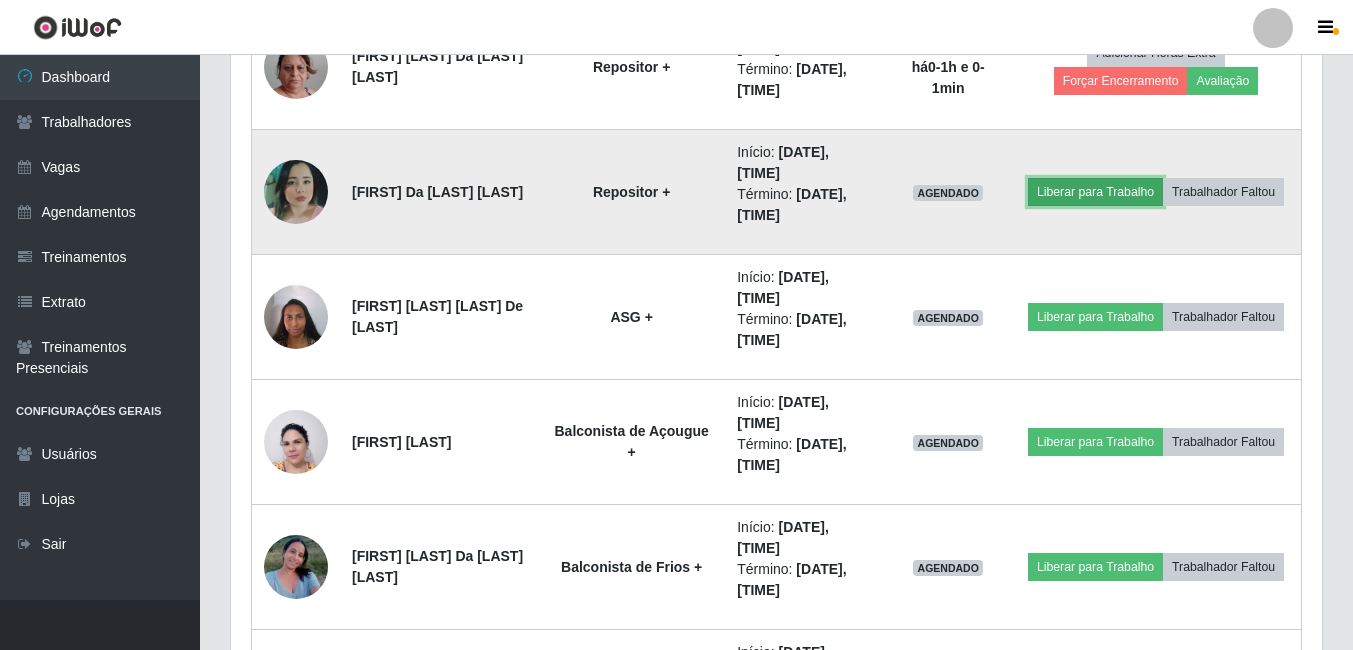 click on "Liberar para Trabalho" at bounding box center [1095, 192] 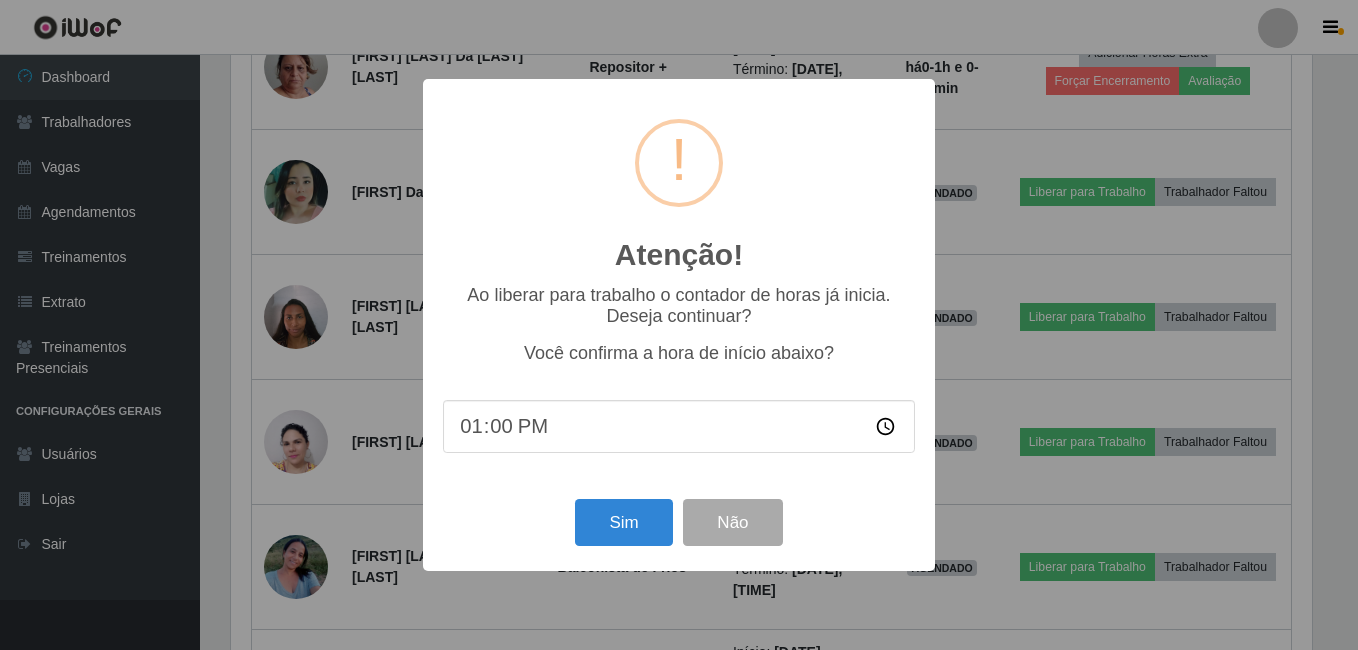 scroll, scrollTop: 999585, scrollLeft: 998919, axis: both 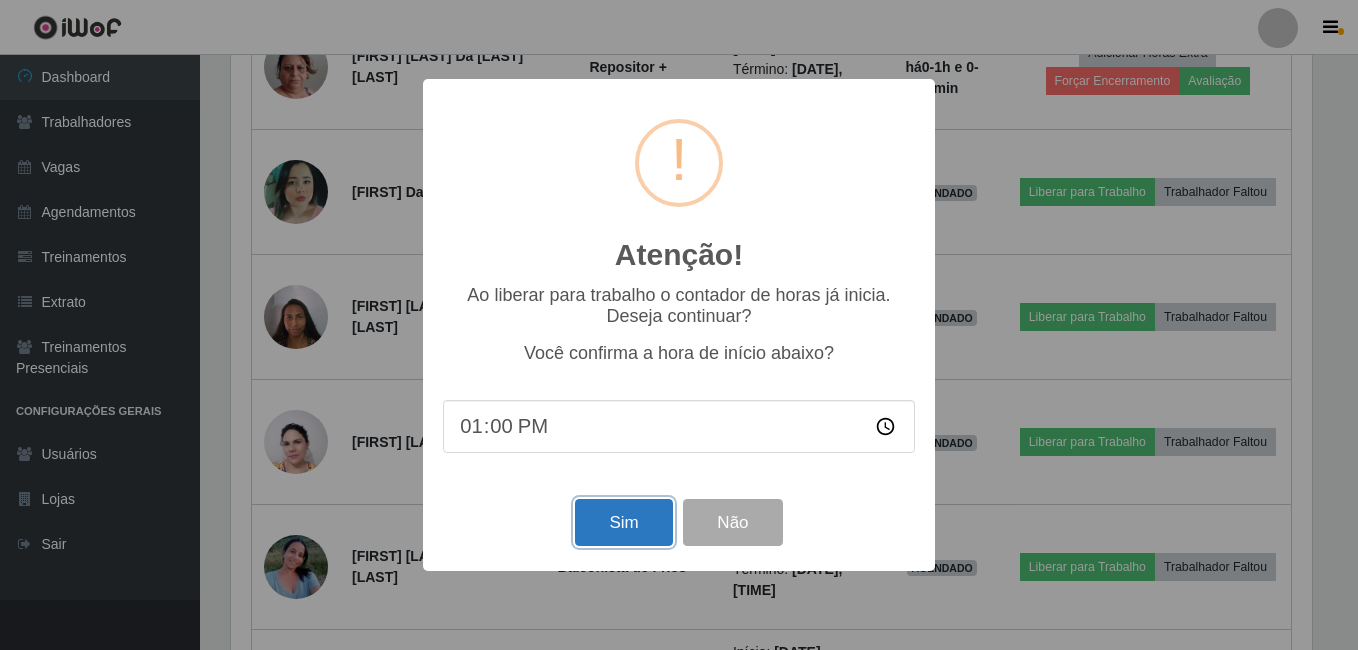 click on "Sim" at bounding box center [623, 522] 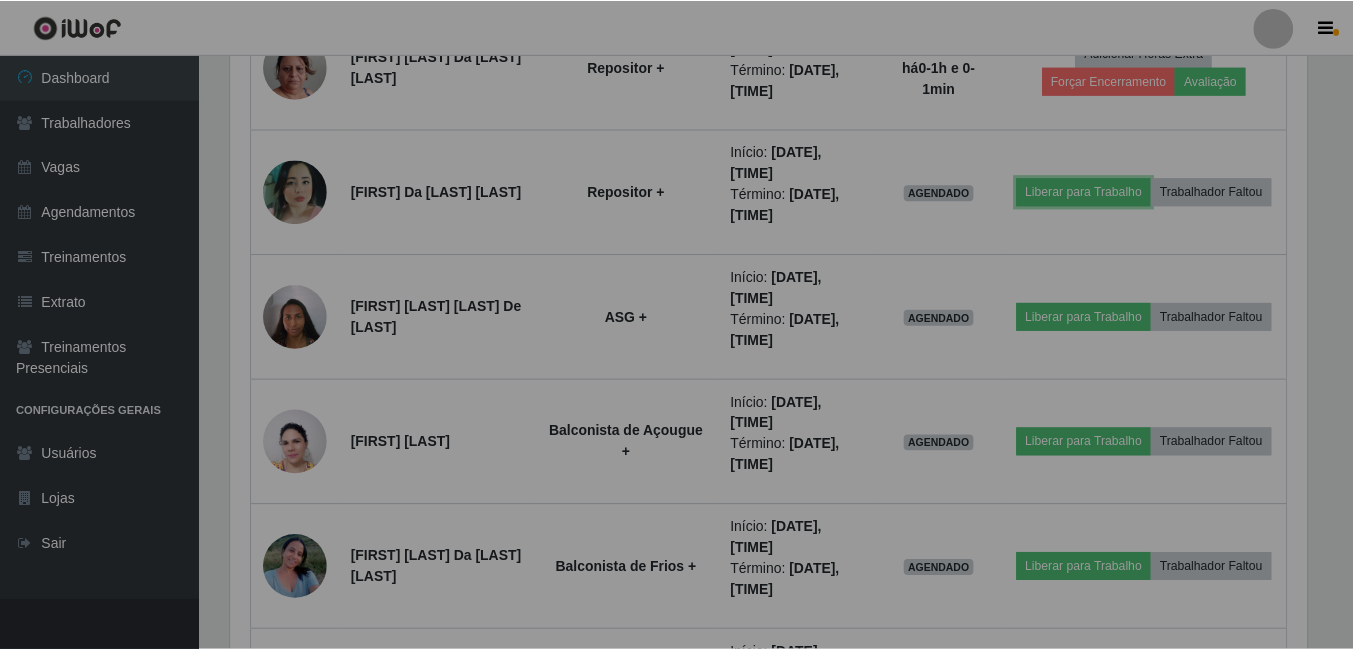 scroll, scrollTop: 999585, scrollLeft: 998909, axis: both 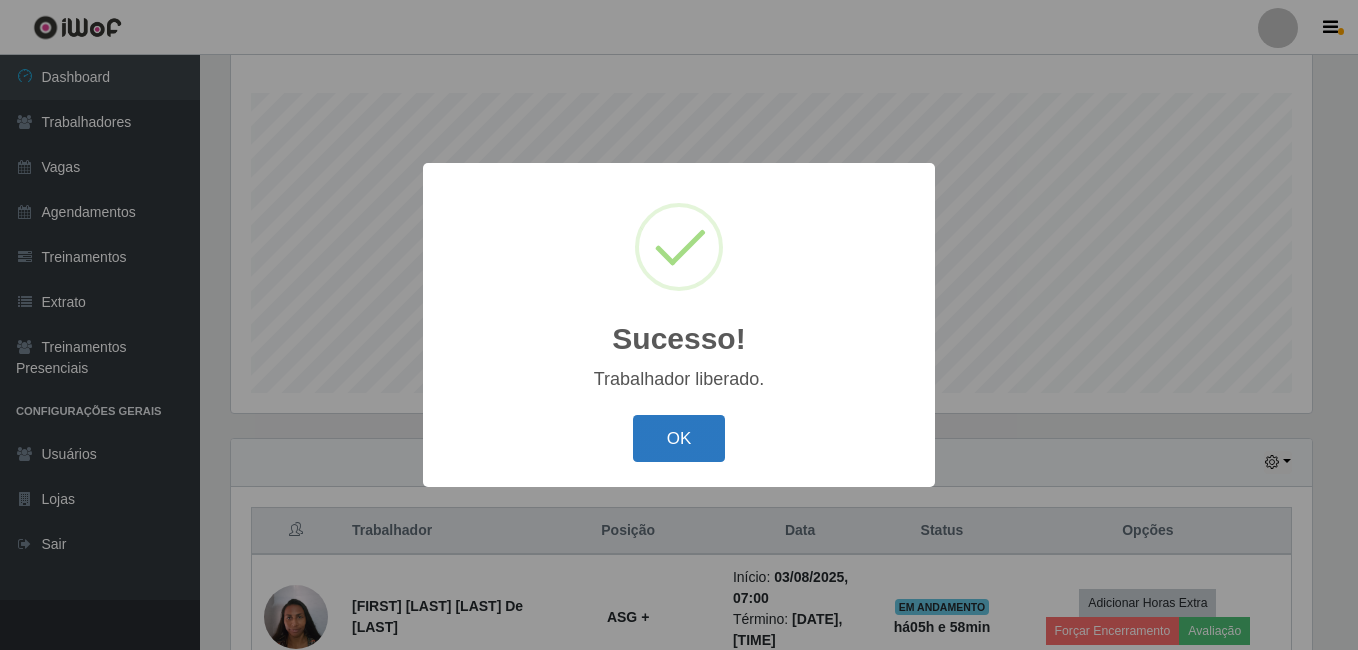 click on "OK" at bounding box center (679, 438) 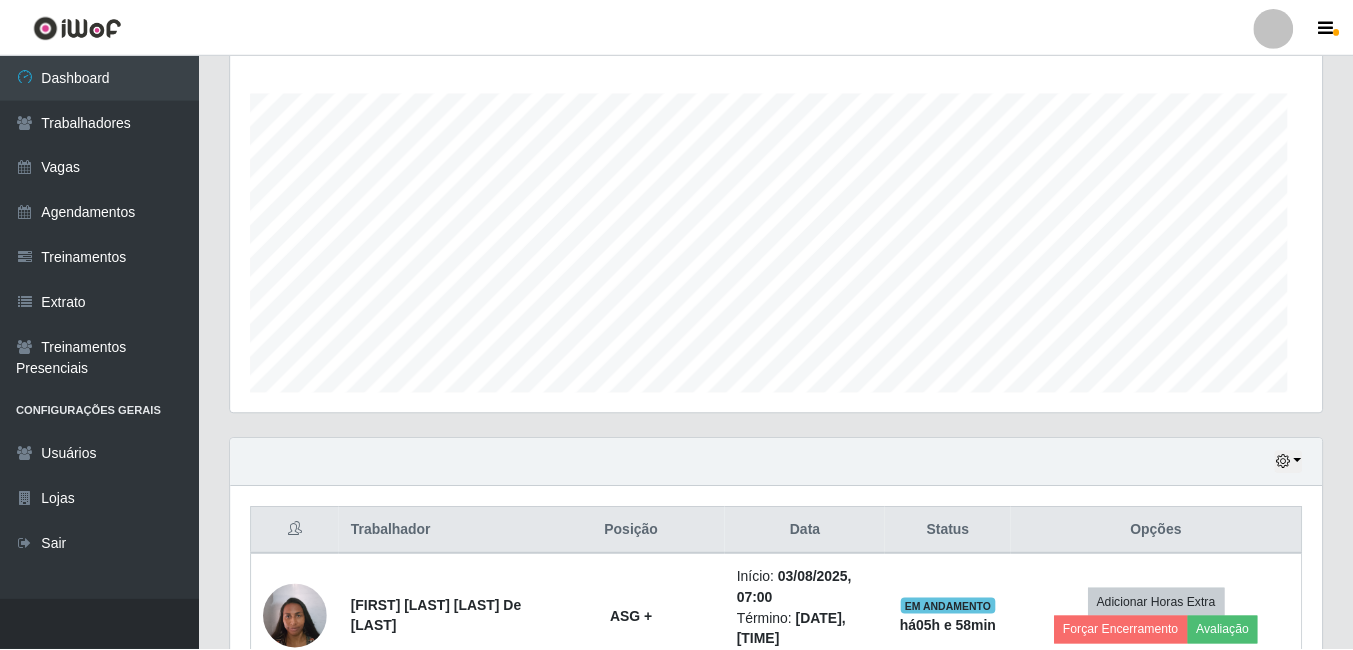scroll, scrollTop: 999585, scrollLeft: 998909, axis: both 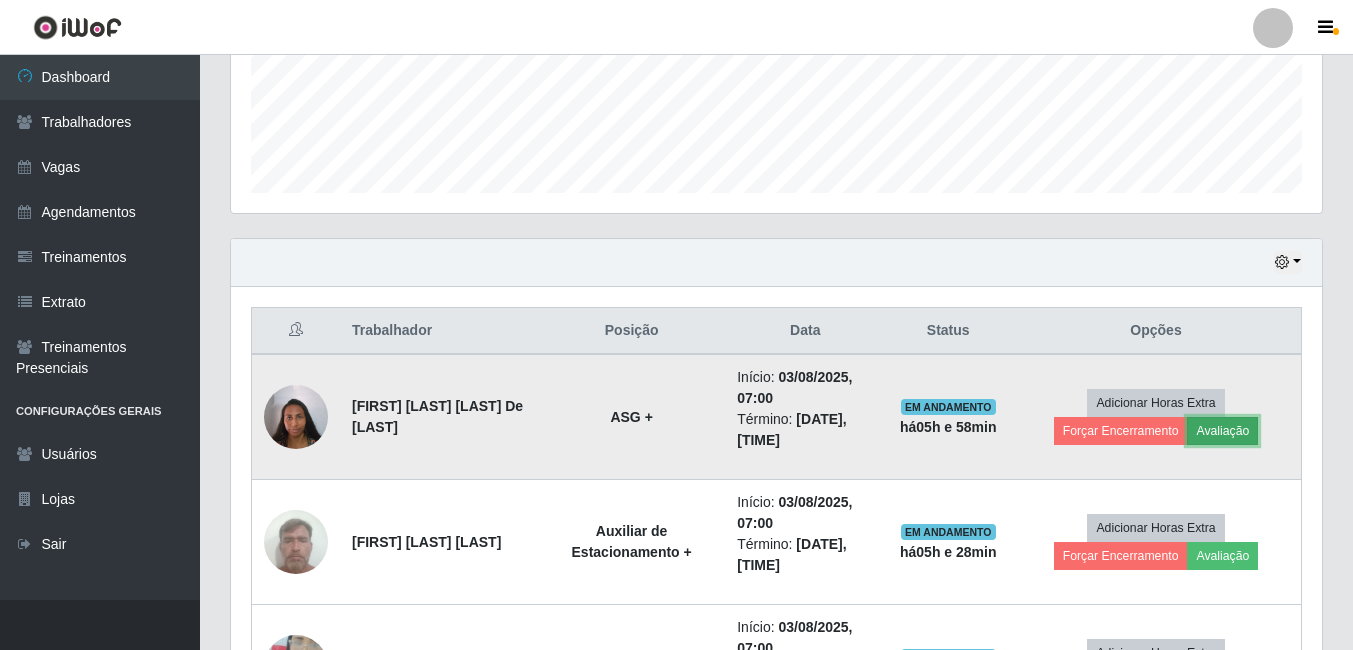 click on "Avaliação" at bounding box center [1222, 431] 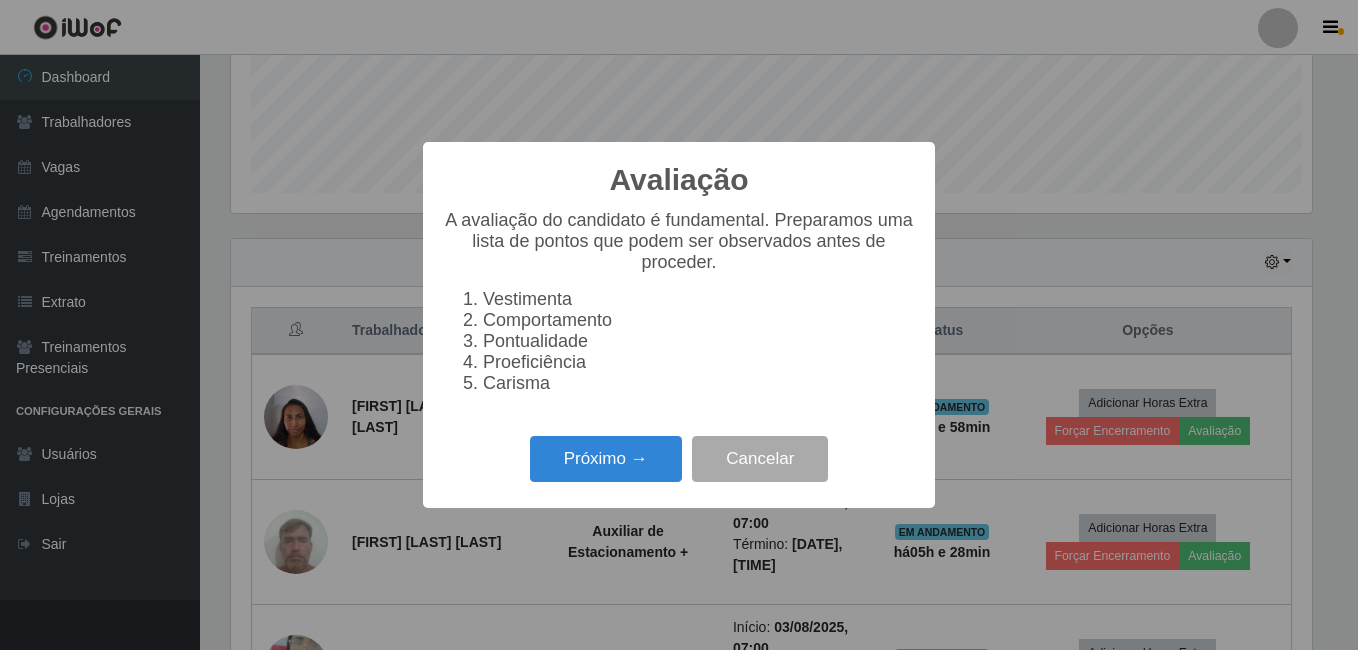 scroll, scrollTop: 999585, scrollLeft: 998919, axis: both 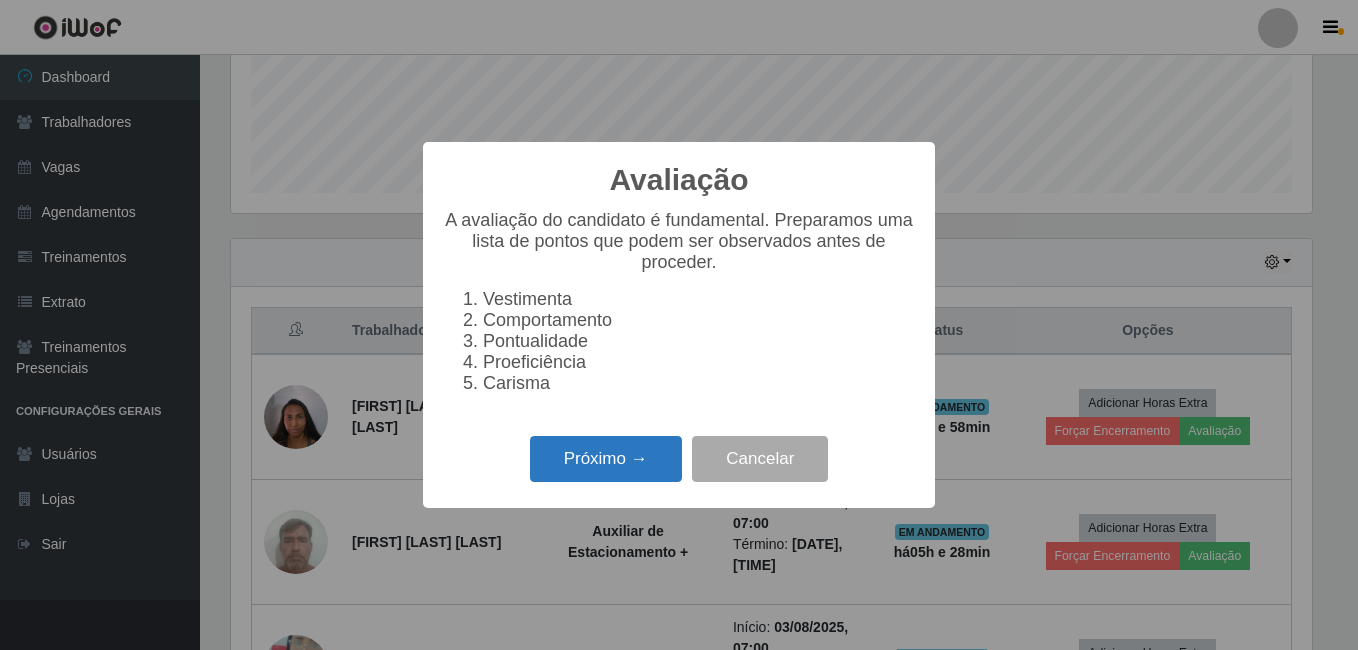 click on "Próximo →" at bounding box center [606, 459] 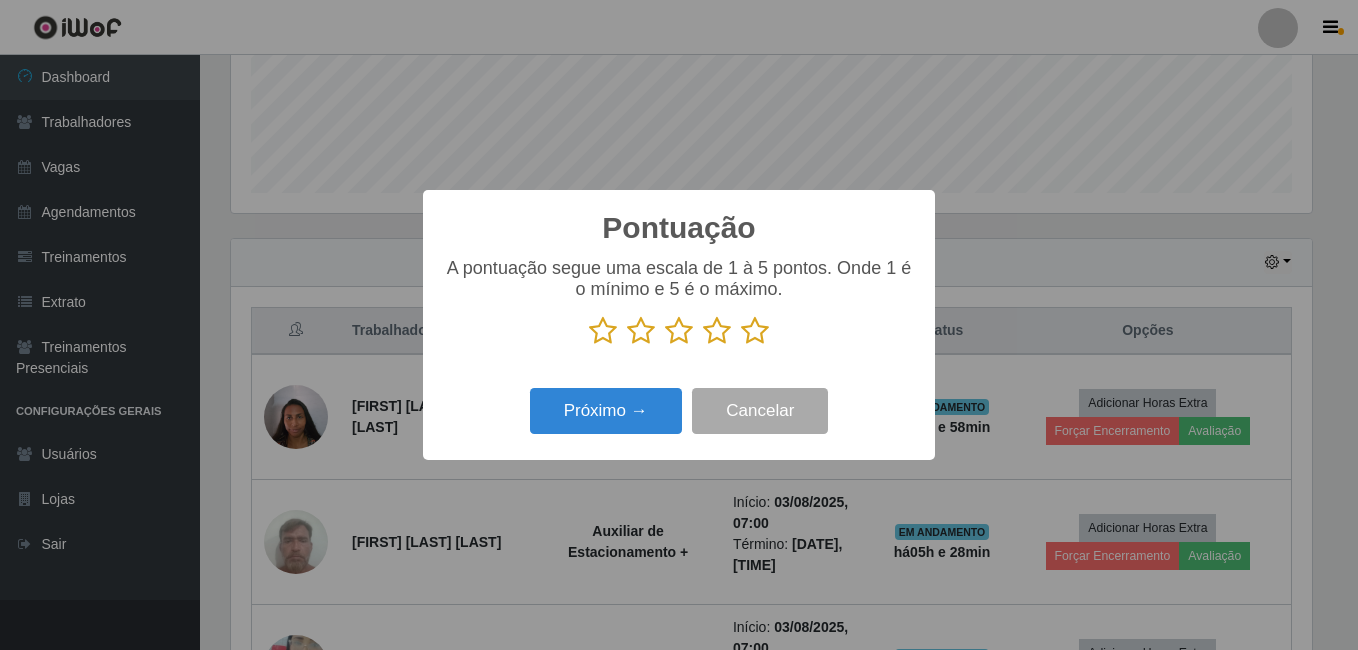 click at bounding box center [755, 331] 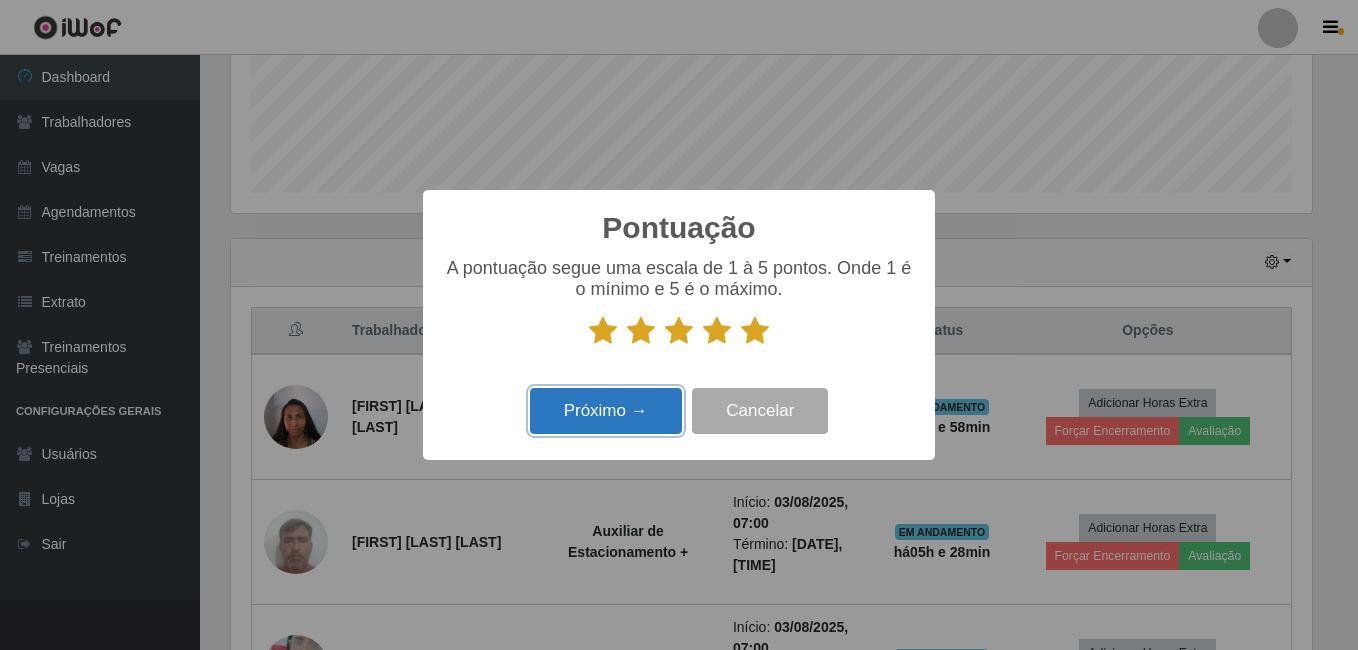click on "Próximo →" at bounding box center [606, 411] 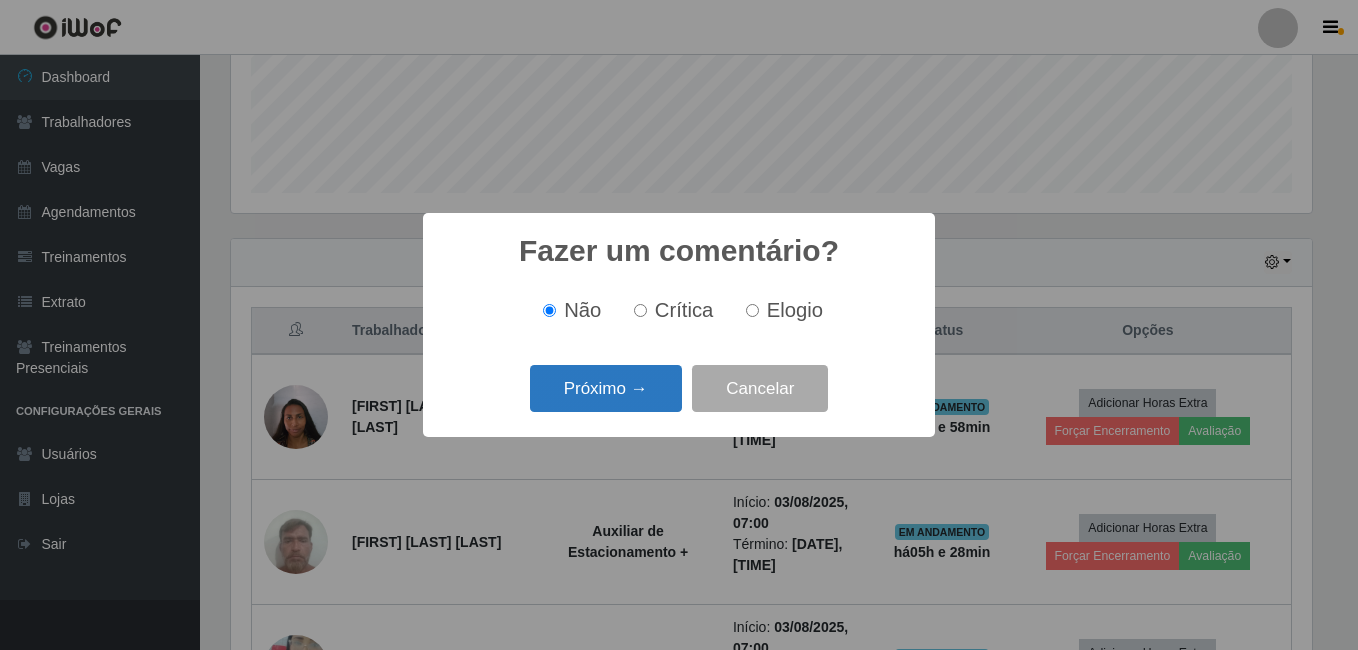 click on "Próximo →" at bounding box center [606, 388] 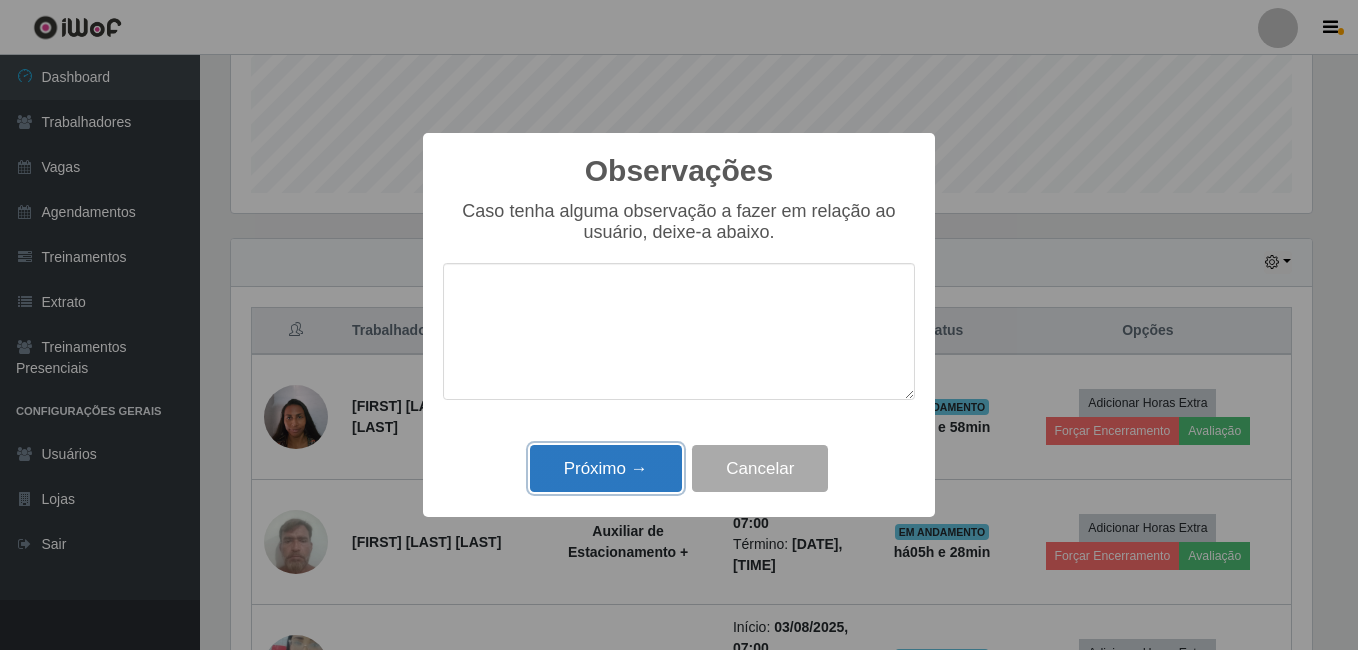 click on "Próximo →" at bounding box center (606, 468) 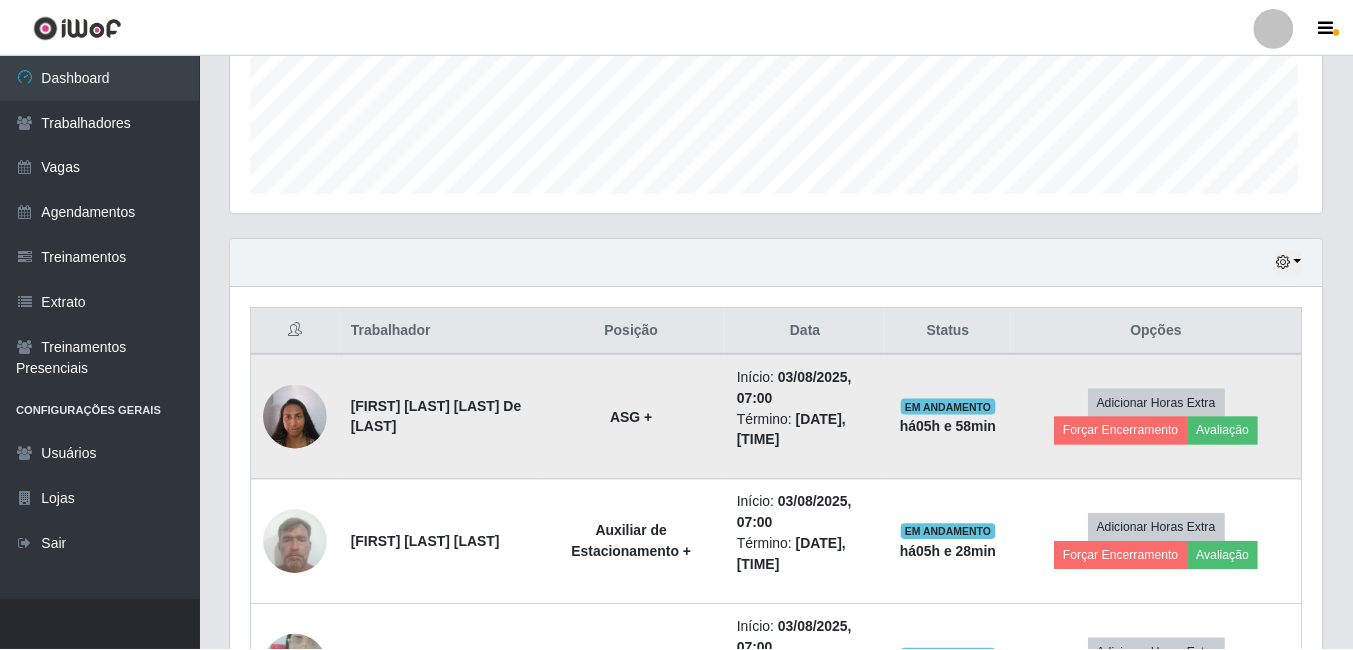 scroll, scrollTop: 999585, scrollLeft: 998909, axis: both 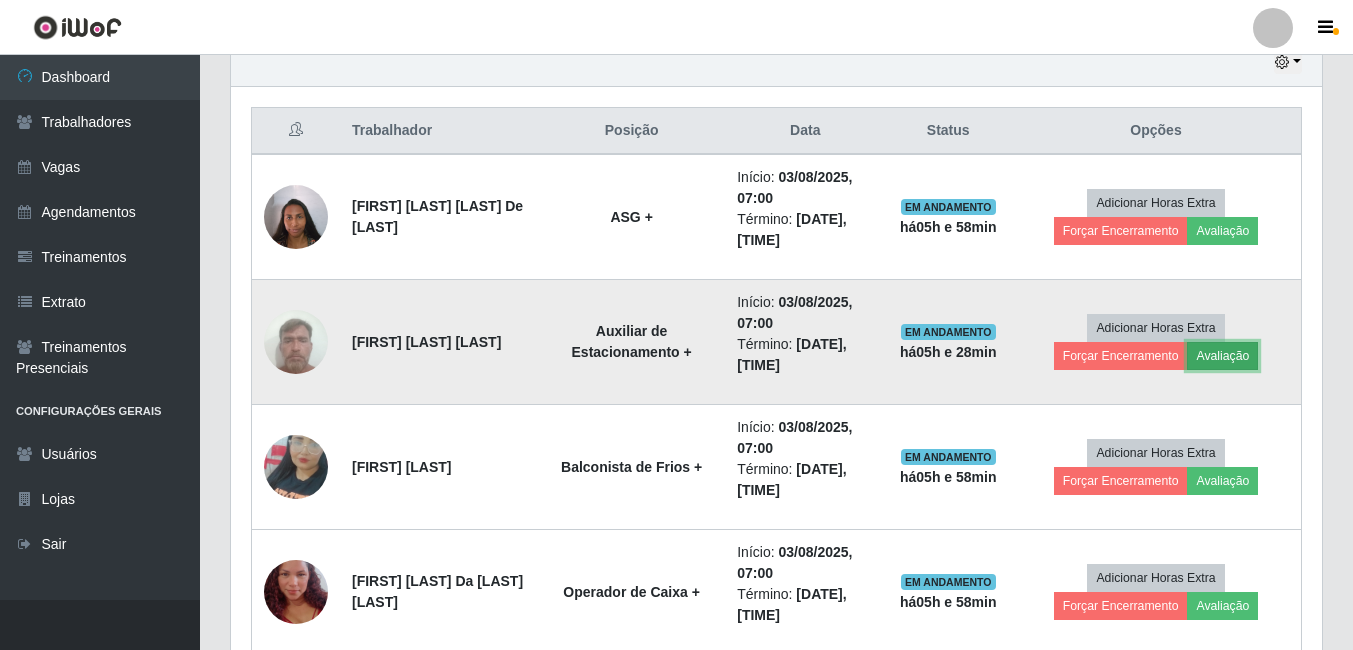 click on "Avaliação" at bounding box center [1222, 356] 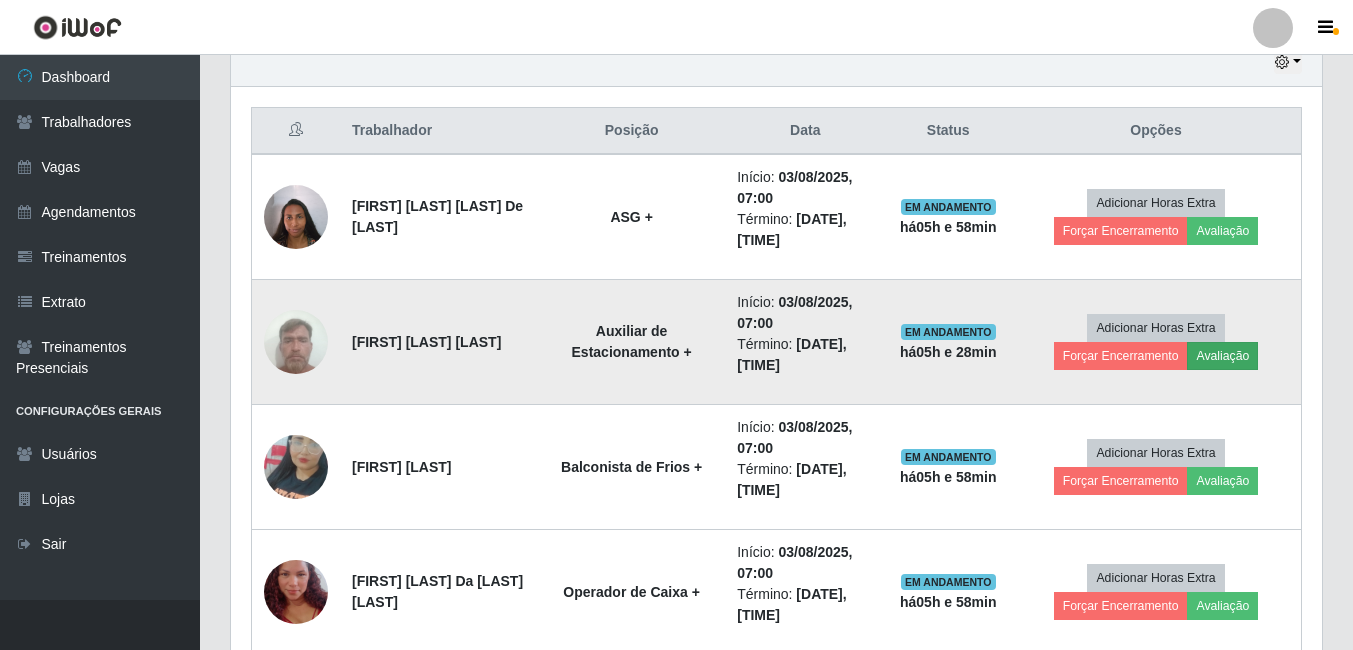 scroll, scrollTop: 999585, scrollLeft: 998919, axis: both 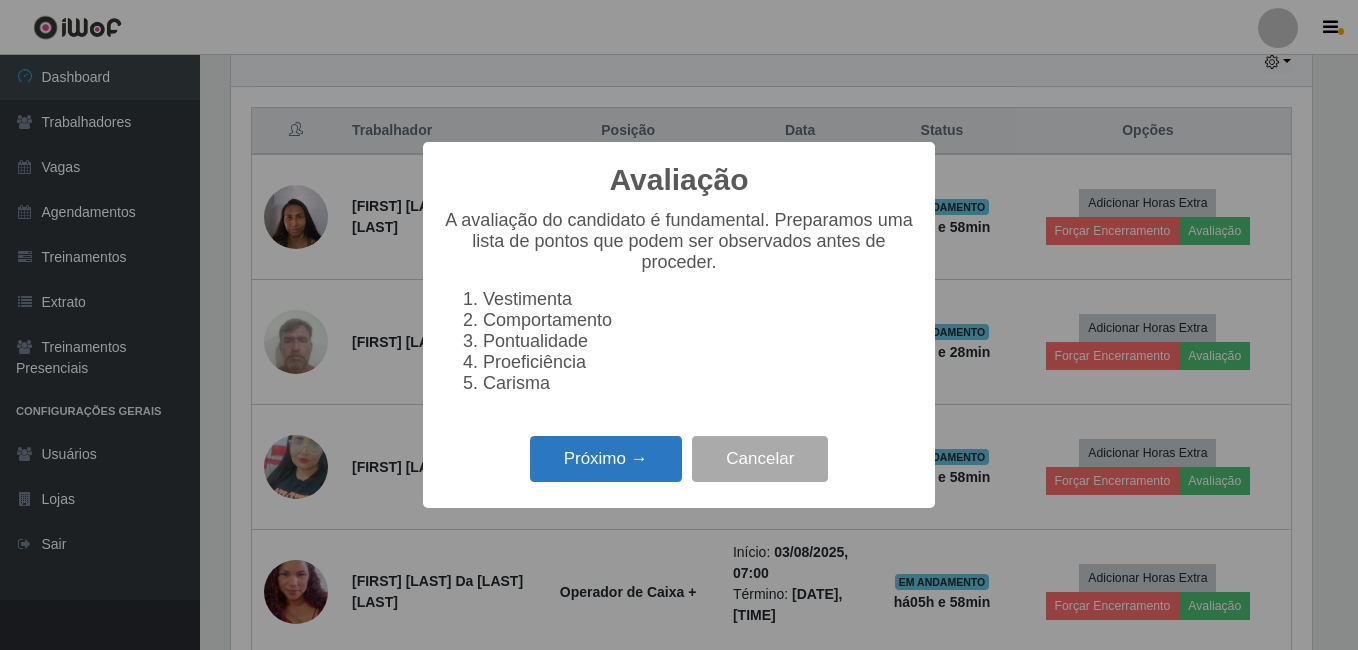 click on "Próximo →" at bounding box center [606, 459] 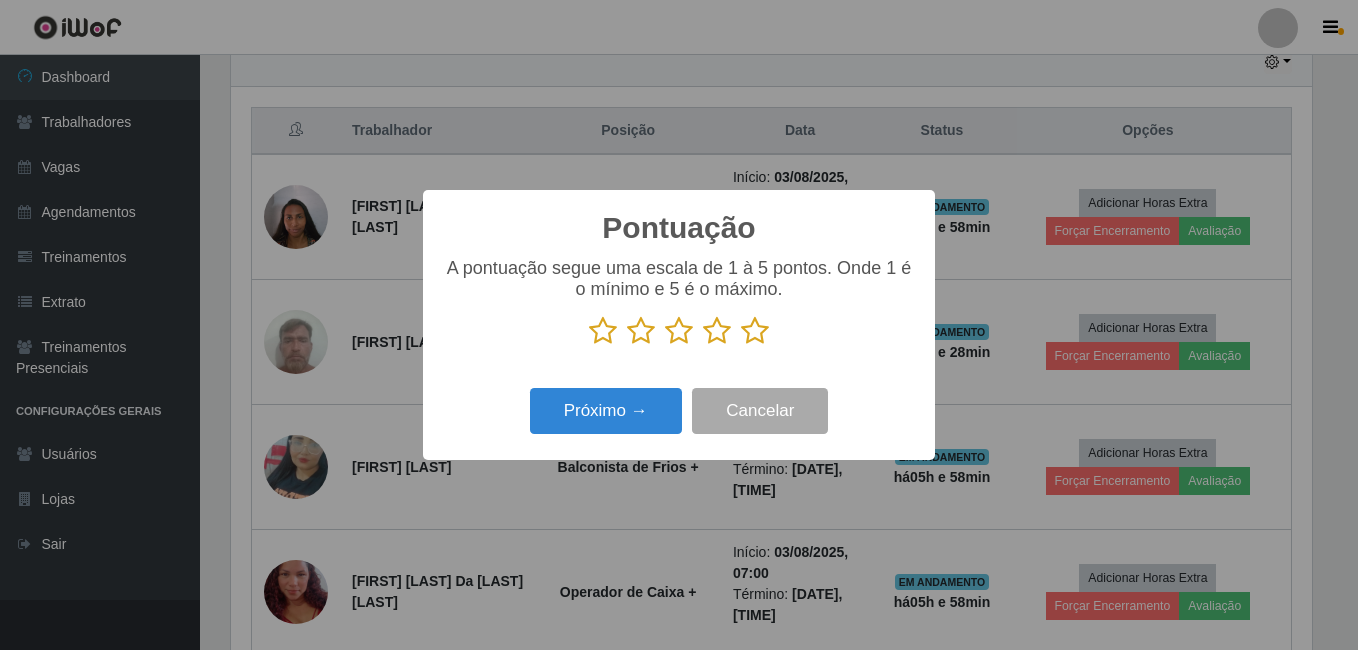 click at bounding box center [755, 331] 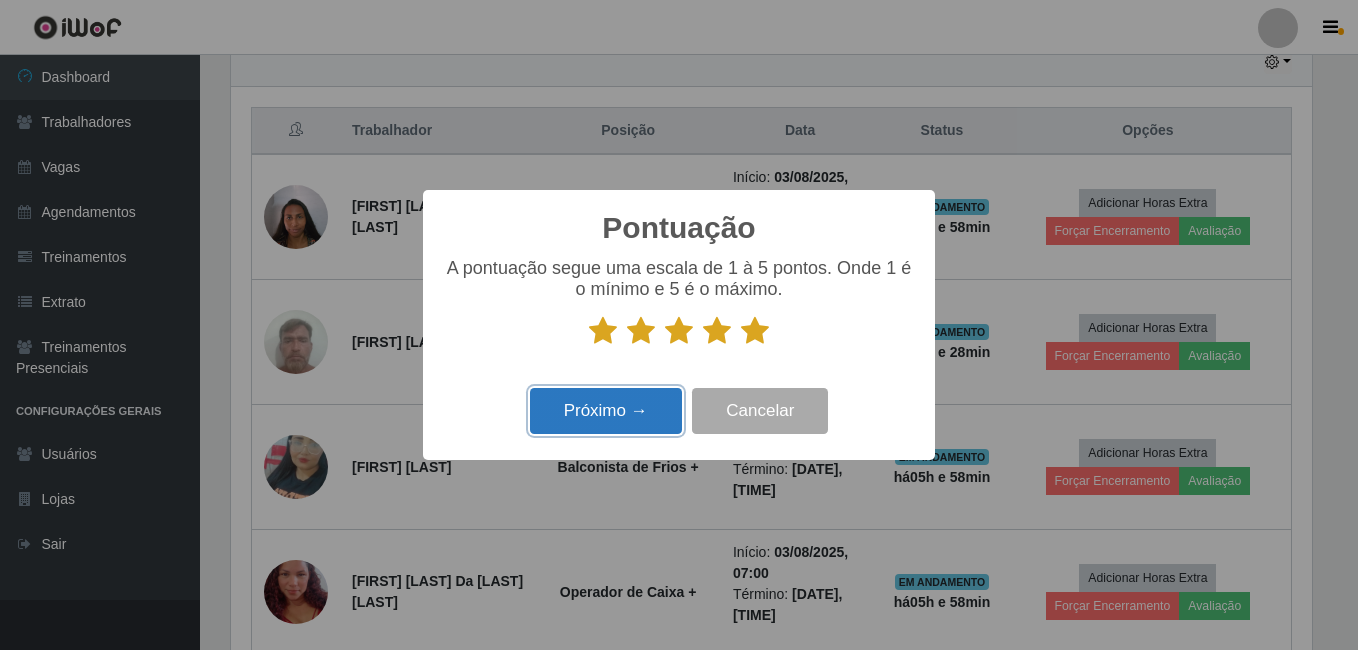 click on "Próximo →" at bounding box center [606, 411] 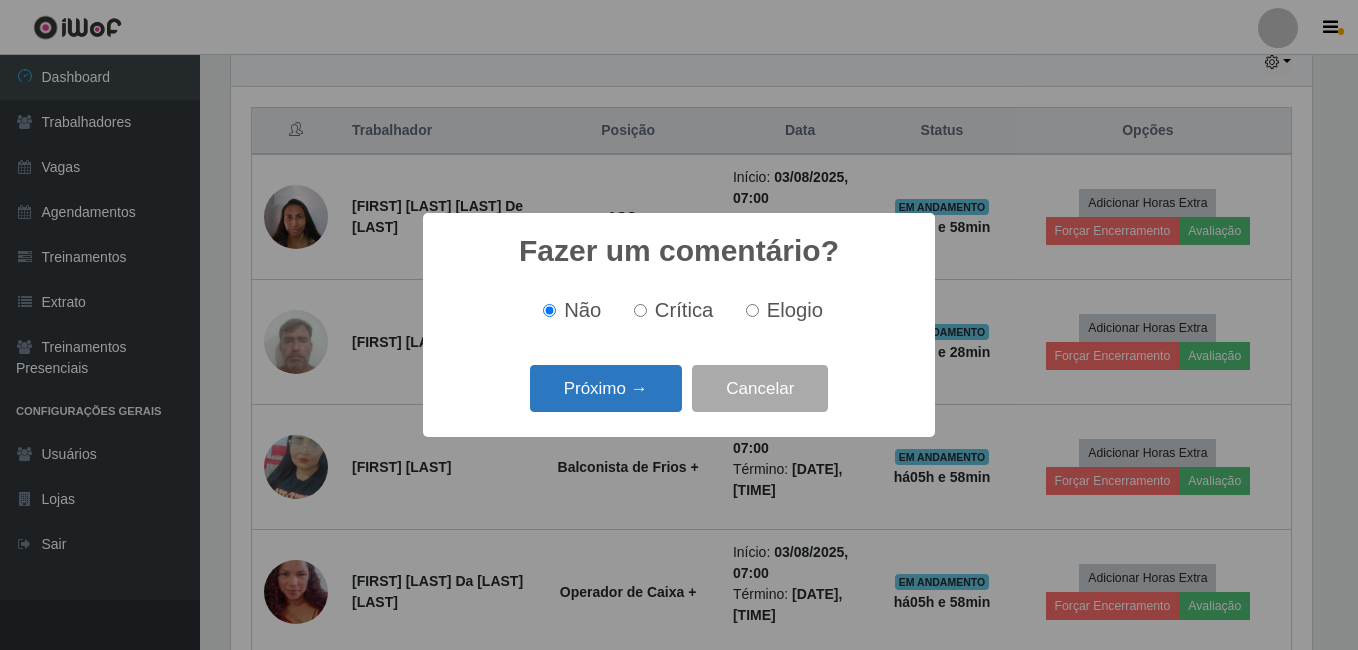 click on "Próximo →" at bounding box center [606, 388] 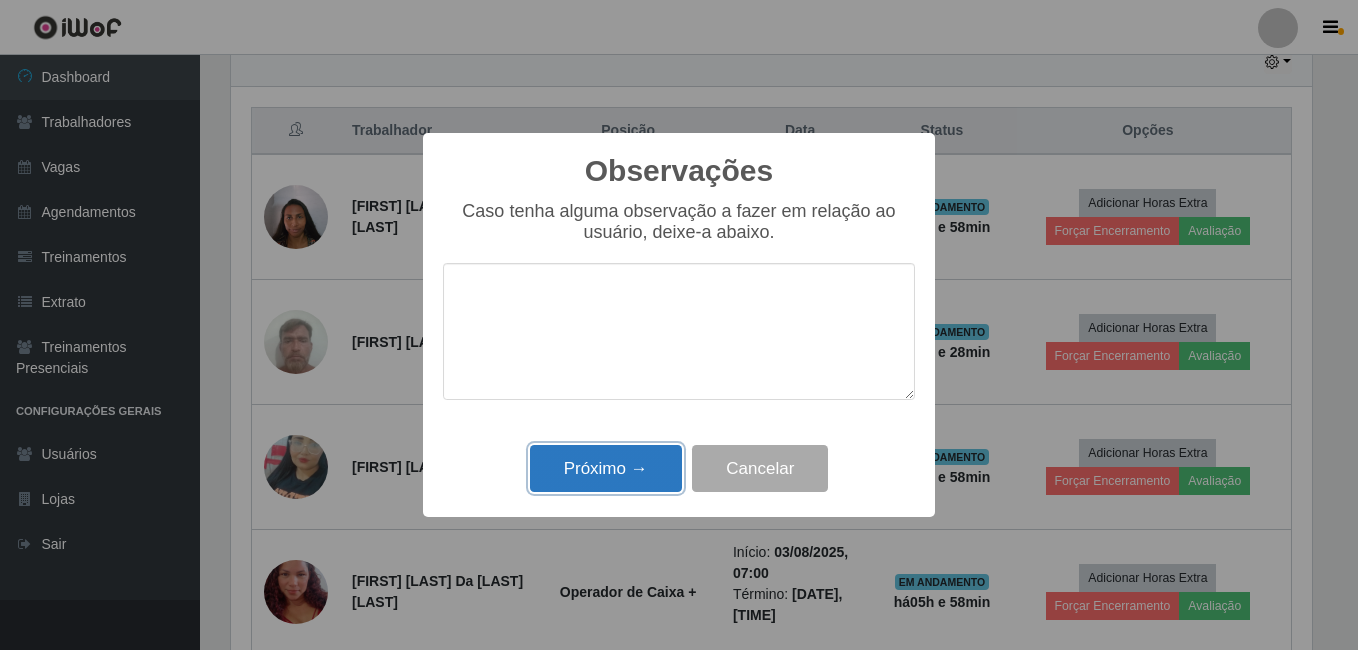 click on "Próximo →" at bounding box center (606, 468) 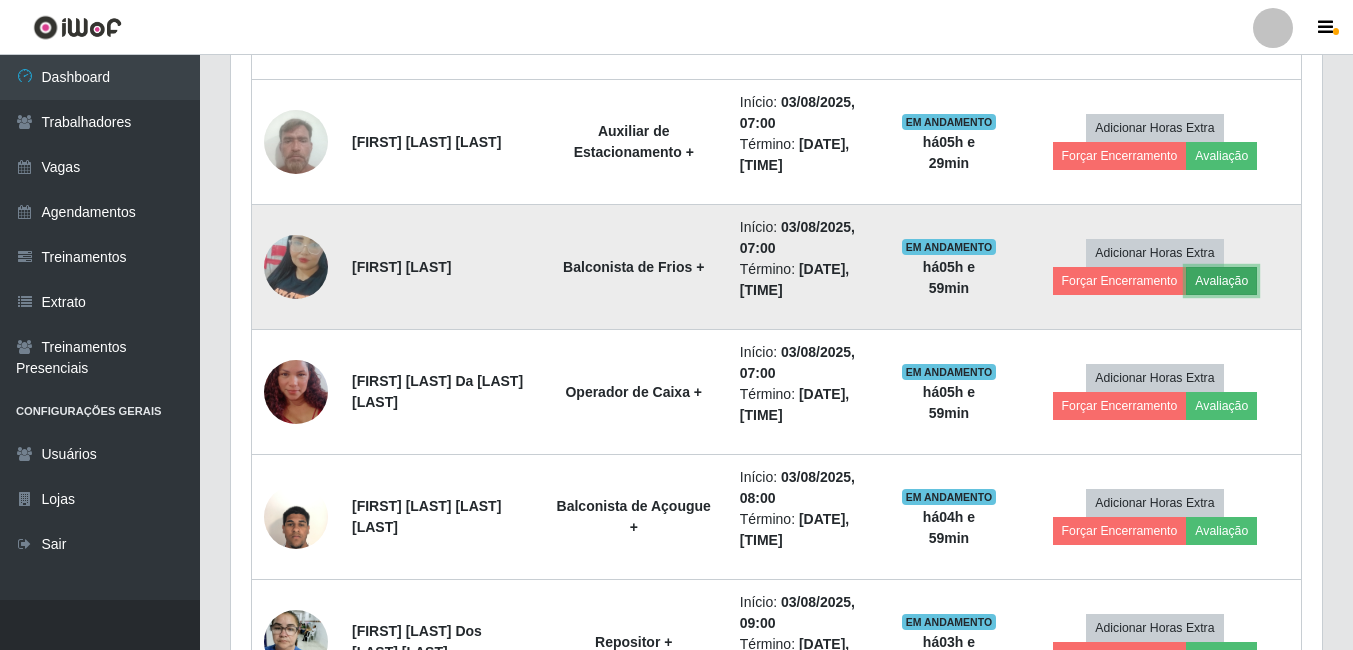 click on "Avaliação" at bounding box center [1221, 281] 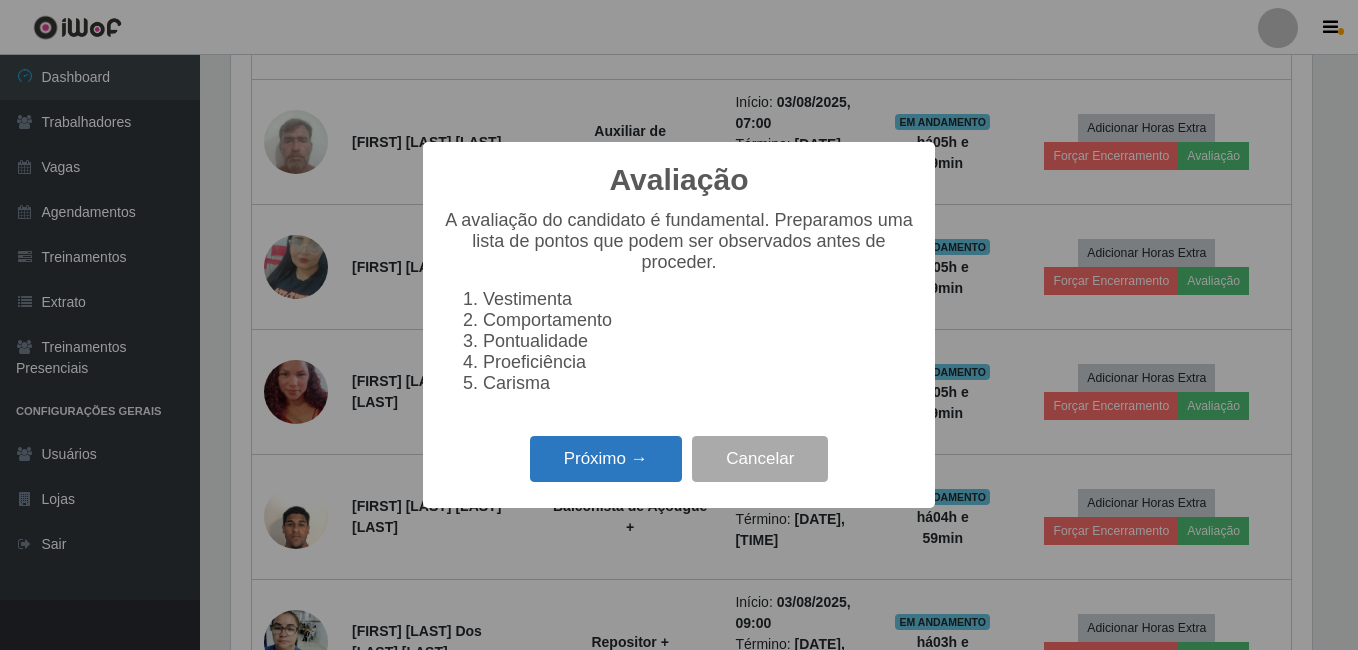 click on "Próximo →" at bounding box center [606, 459] 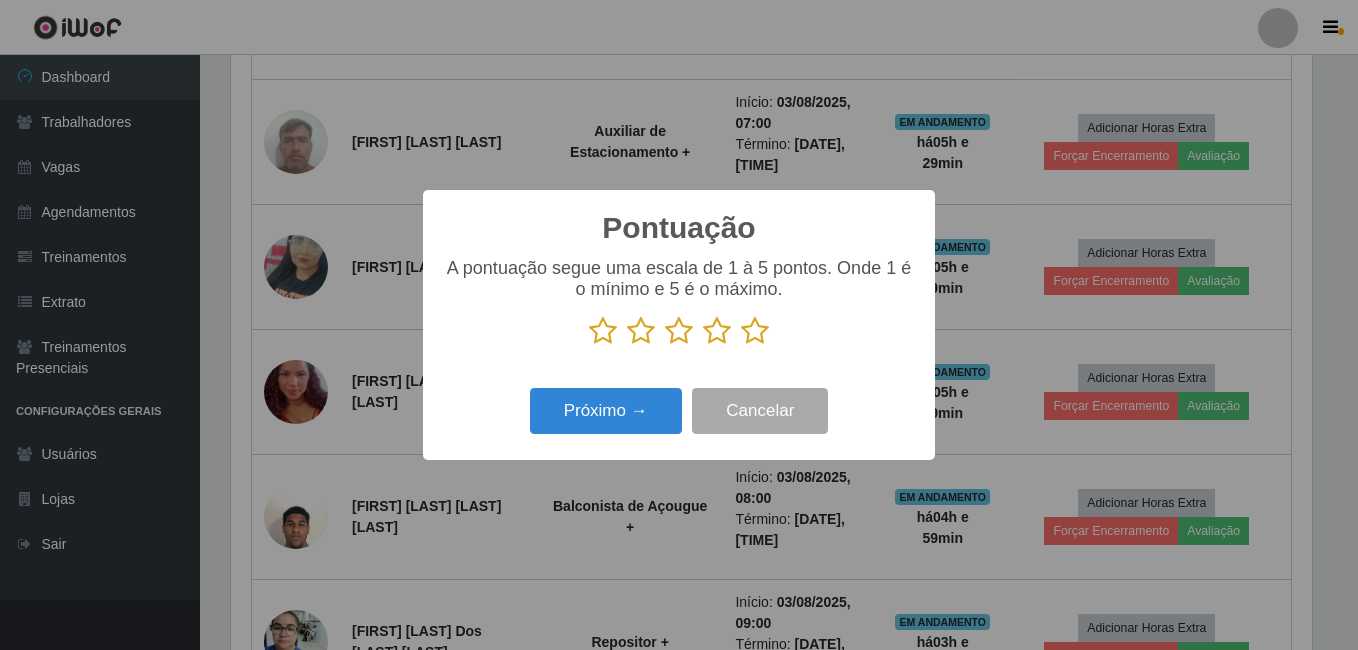 click at bounding box center [755, 331] 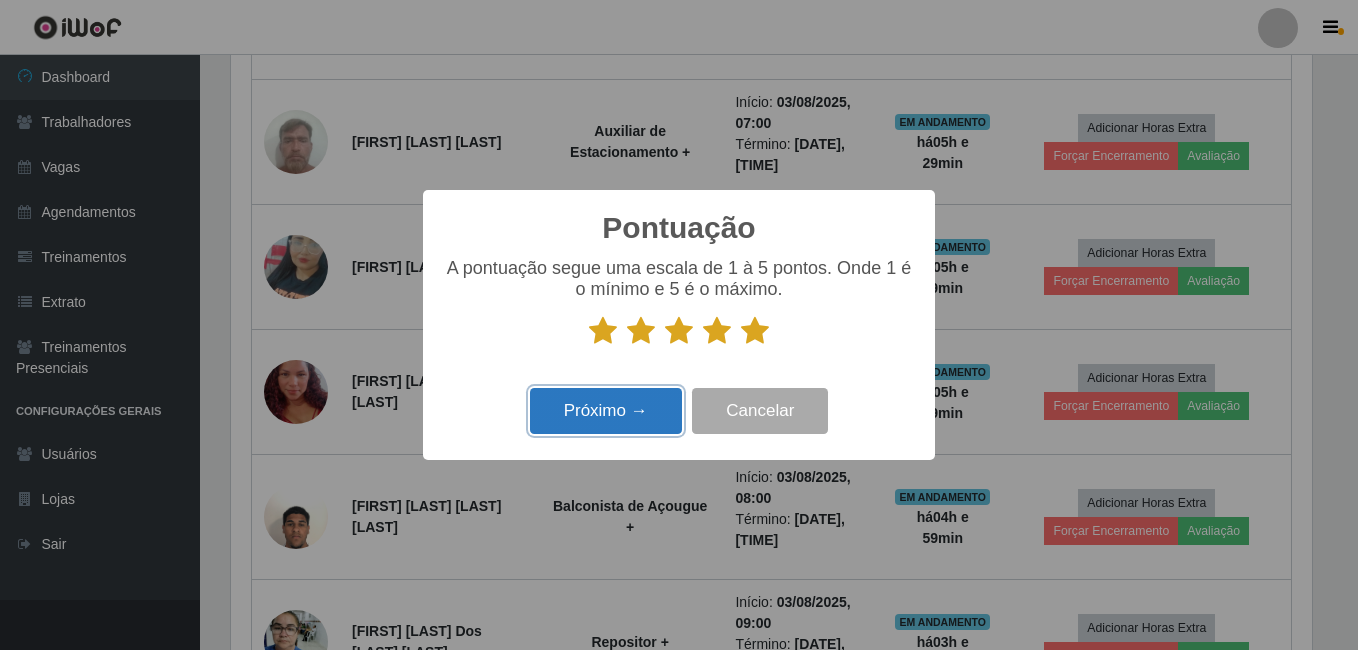 click on "Próximo →" at bounding box center [606, 411] 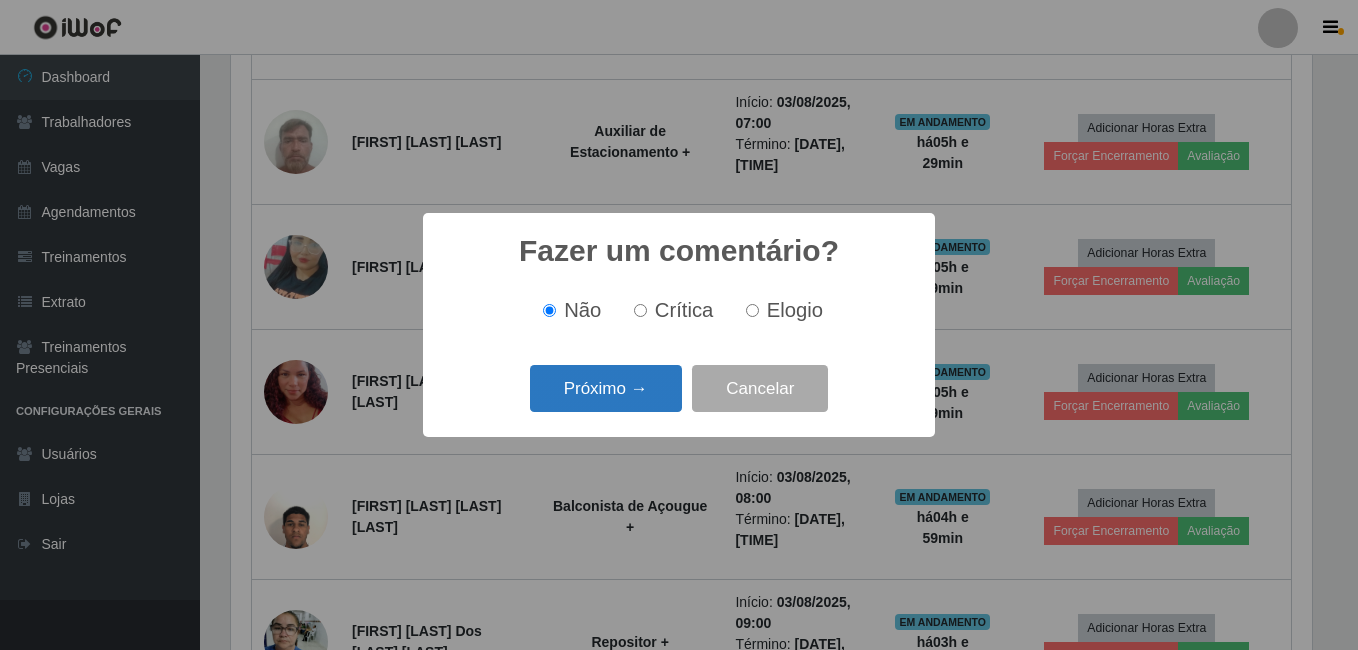 click on "Próximo →" at bounding box center (606, 388) 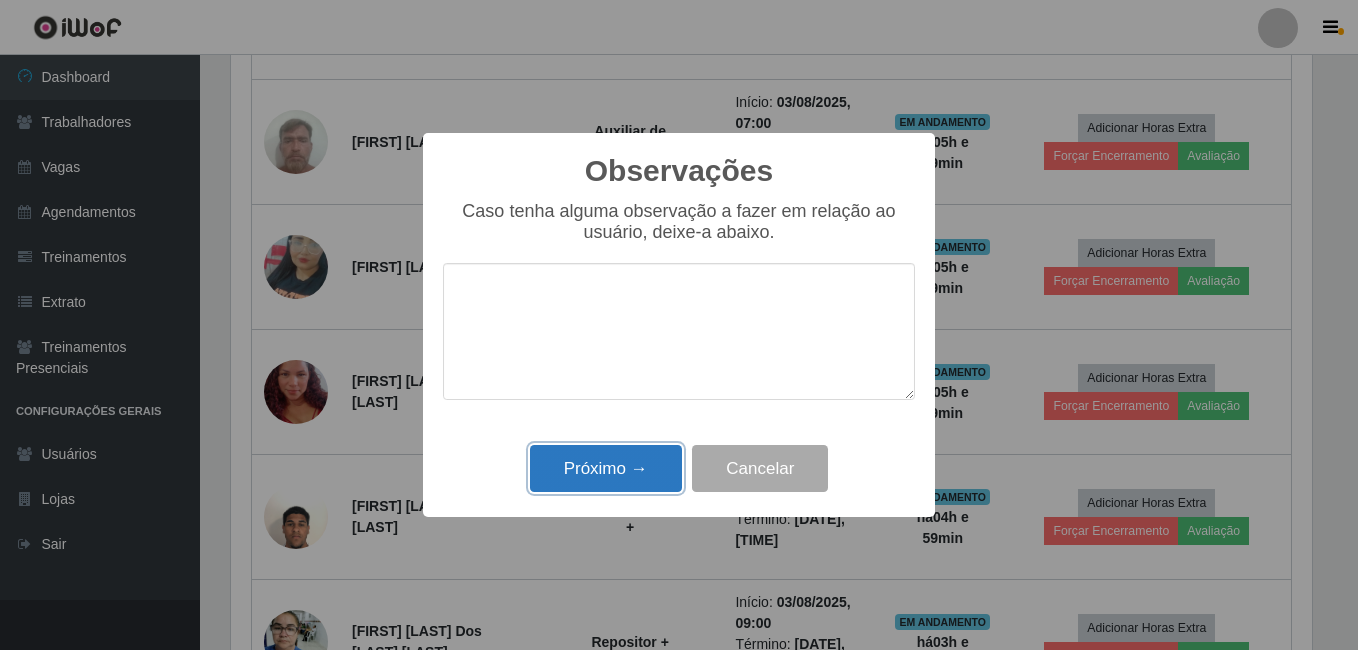 click on "Próximo →" at bounding box center [606, 468] 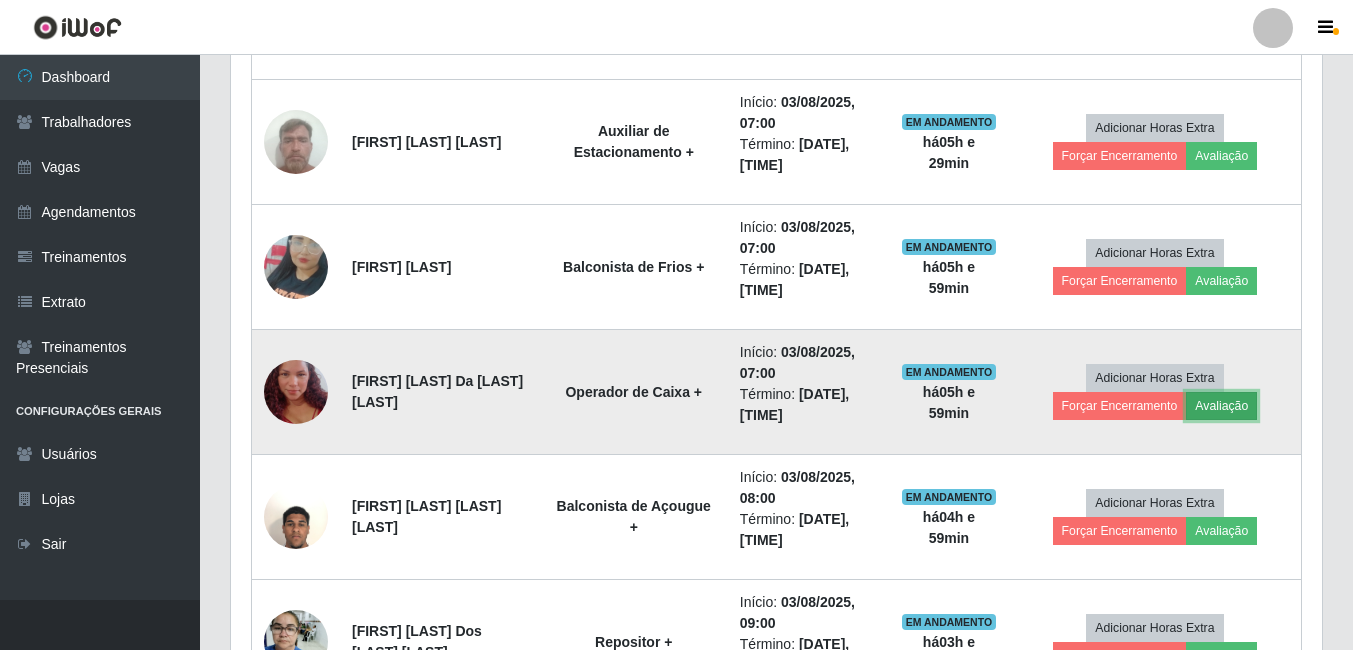 click on "Avaliação" at bounding box center (1221, 406) 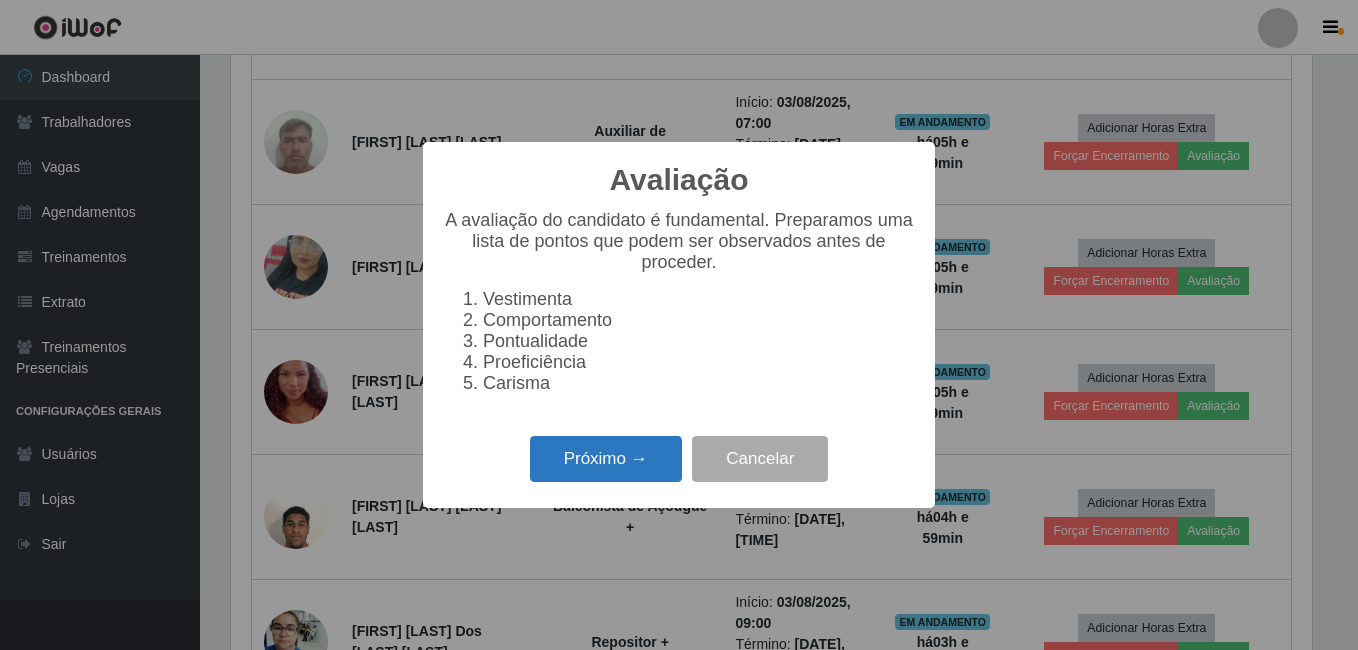 click on "Próximo →" at bounding box center [606, 459] 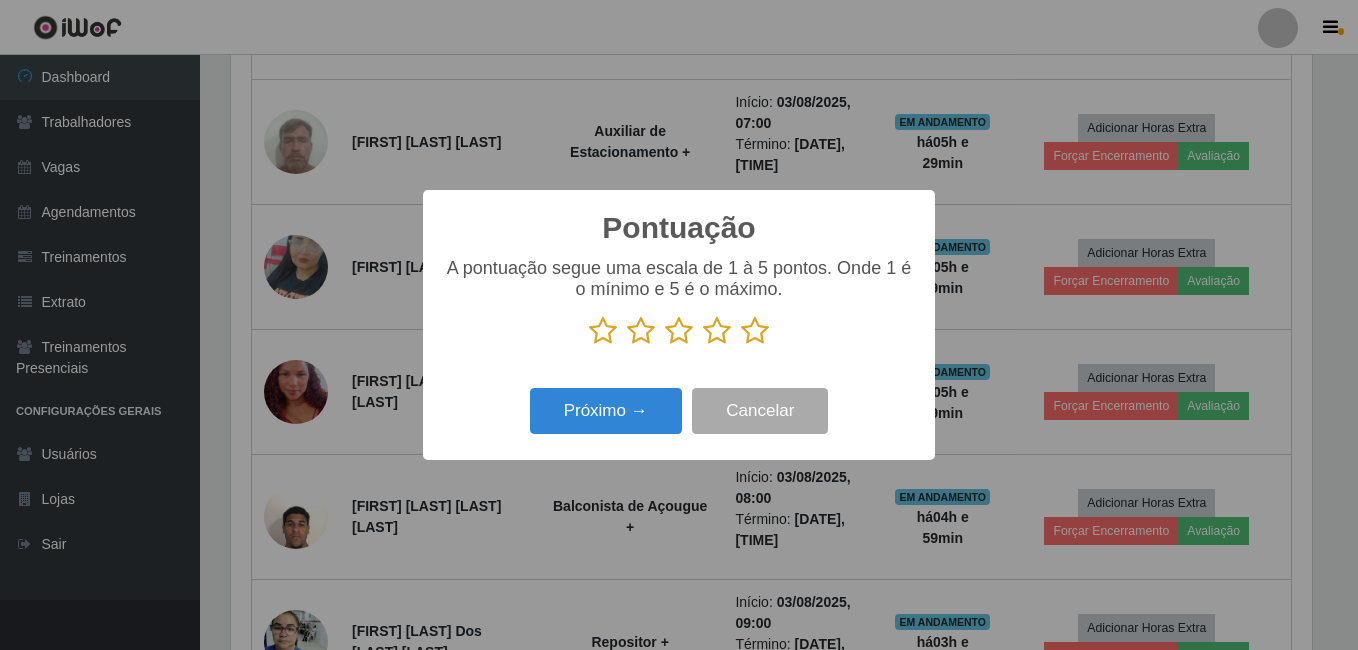 click at bounding box center (755, 331) 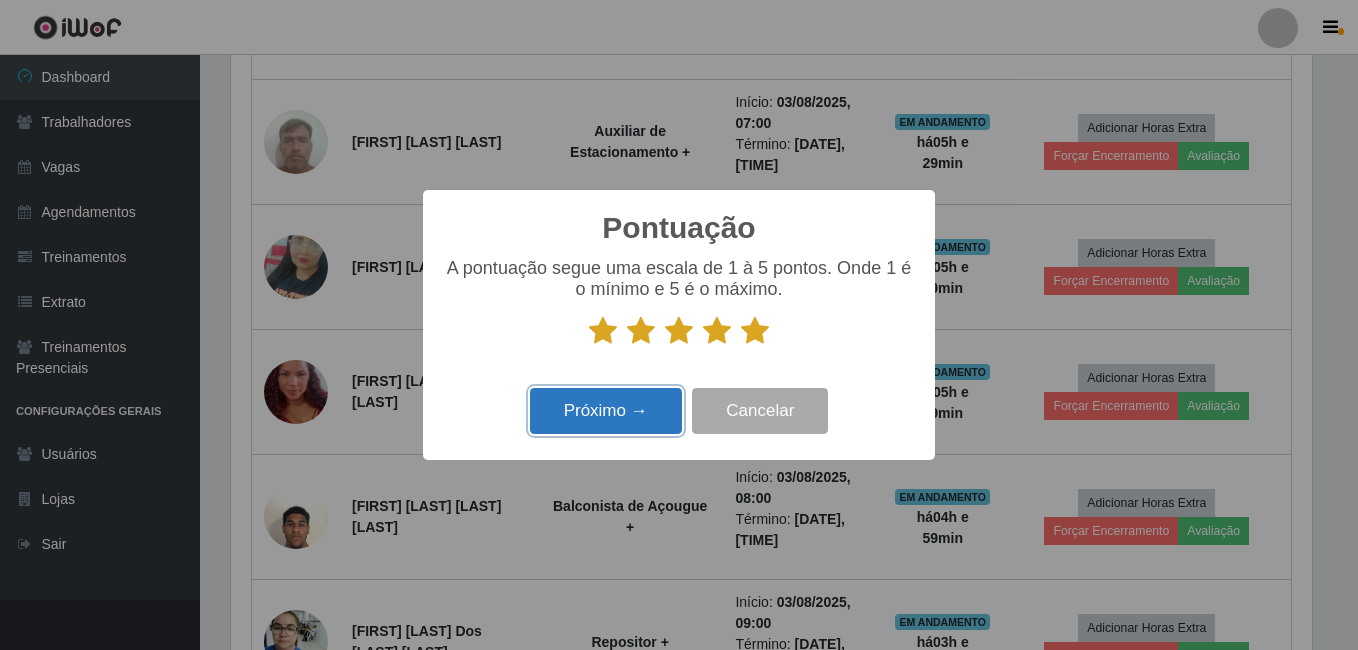 click on "Próximo →" at bounding box center [606, 411] 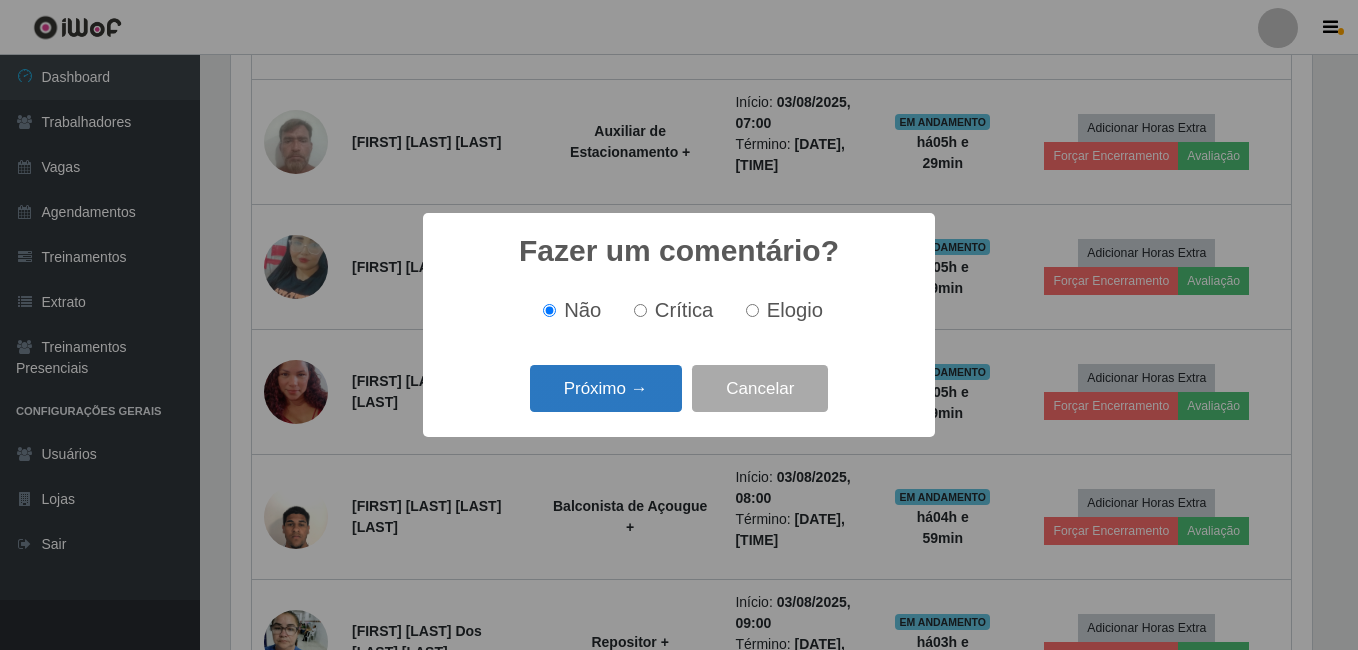 click on "Próximo →" at bounding box center (606, 388) 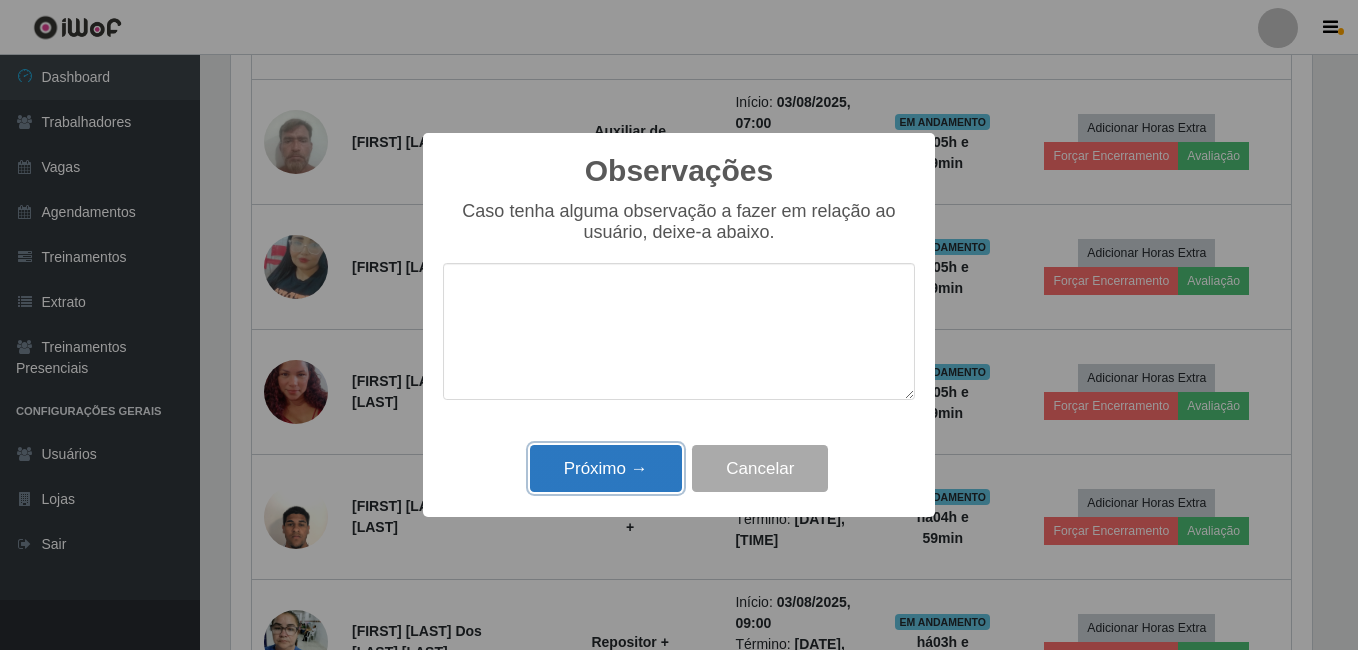 click on "Próximo →" at bounding box center (606, 468) 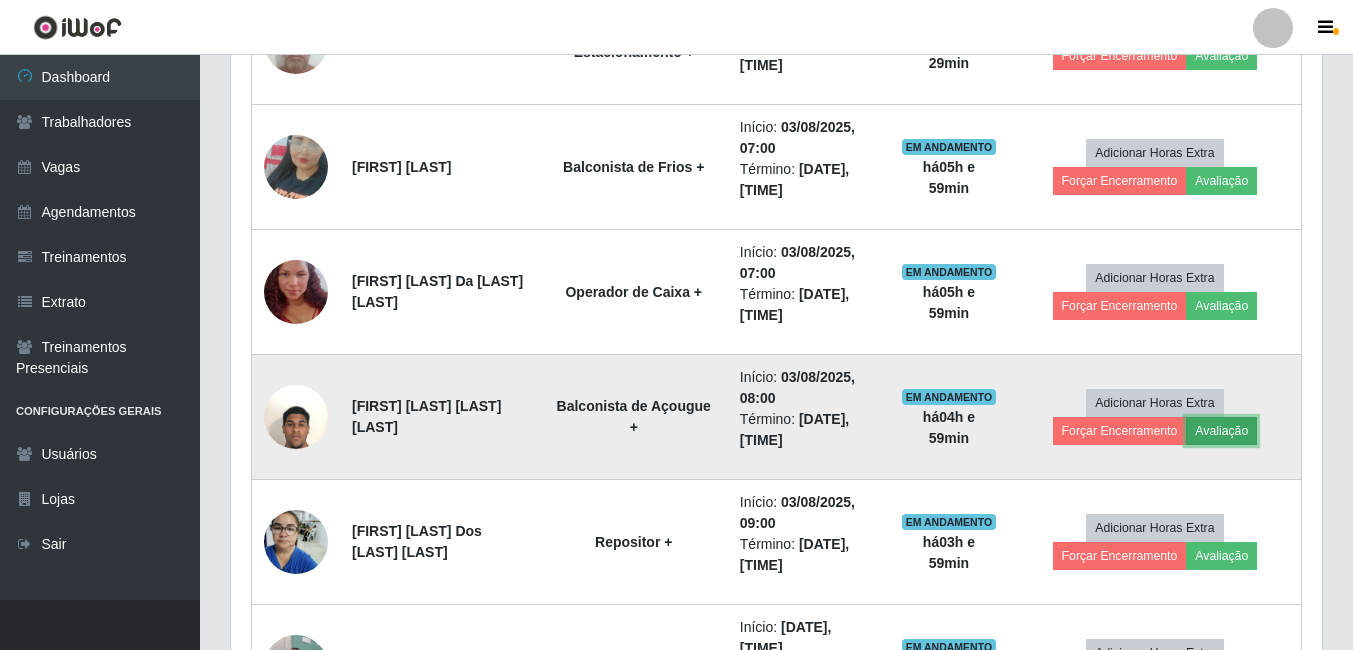 click on "Avaliação" at bounding box center (1221, 431) 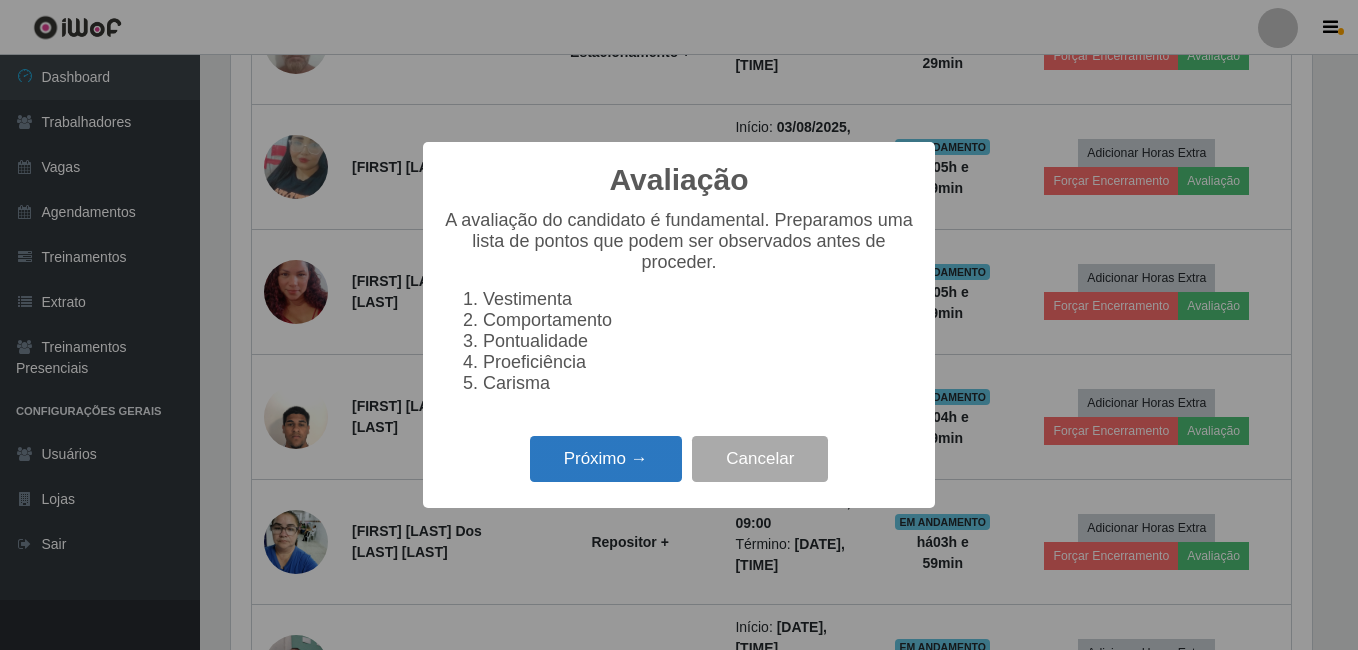drag, startPoint x: 616, startPoint y: 457, endPoint x: 638, endPoint y: 459, distance: 22.090721 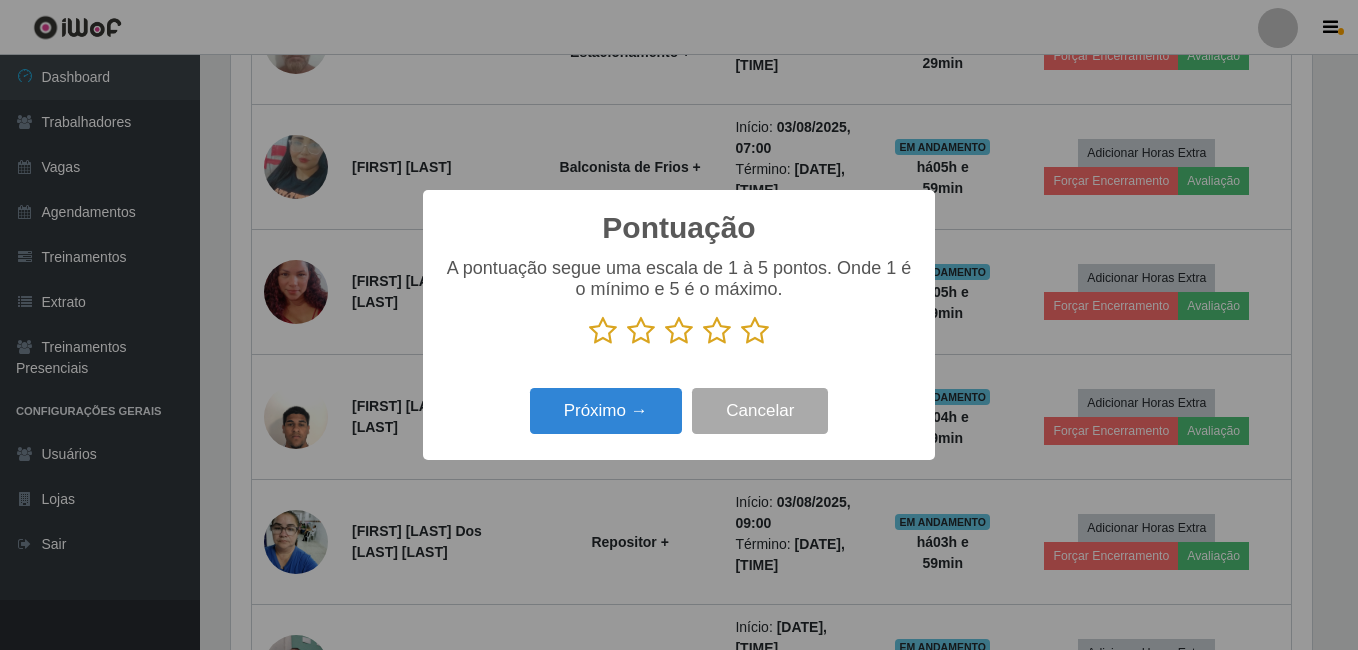 click at bounding box center [755, 331] 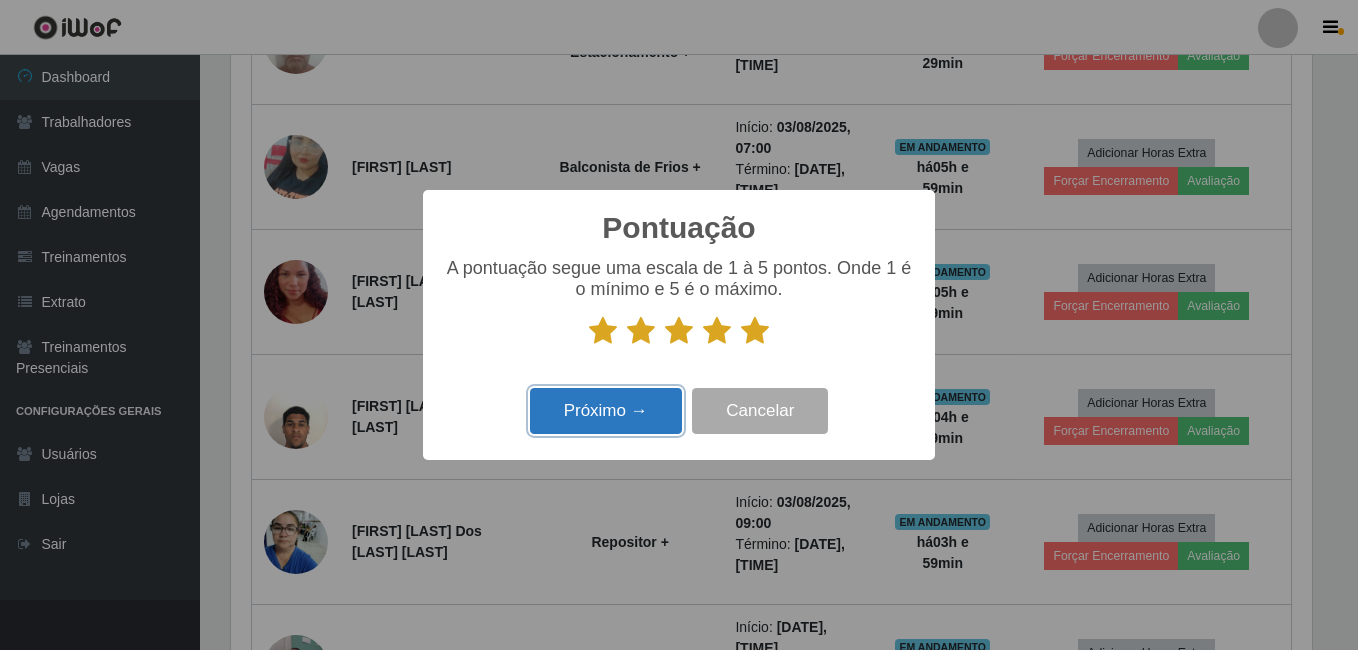 click on "Próximo →" at bounding box center [606, 411] 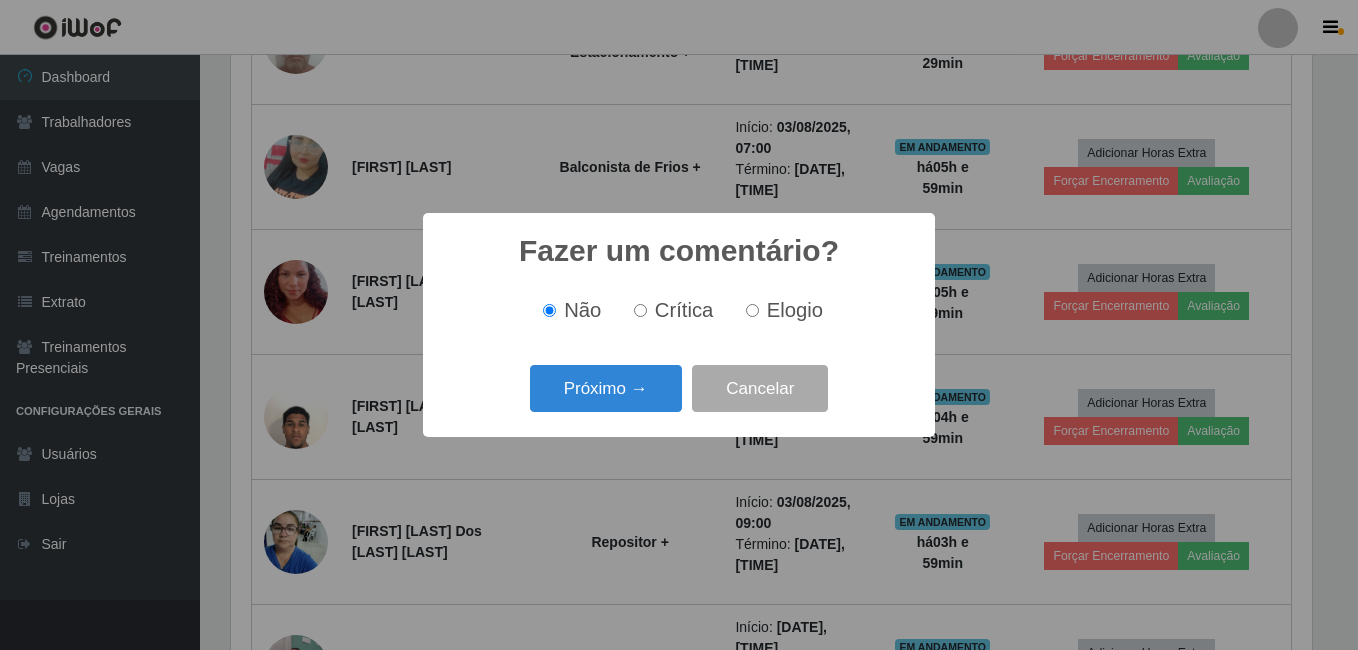 click on "Fazer um comentário? × Não Crítica Elogio Próximo → Cancelar" at bounding box center (679, 325) 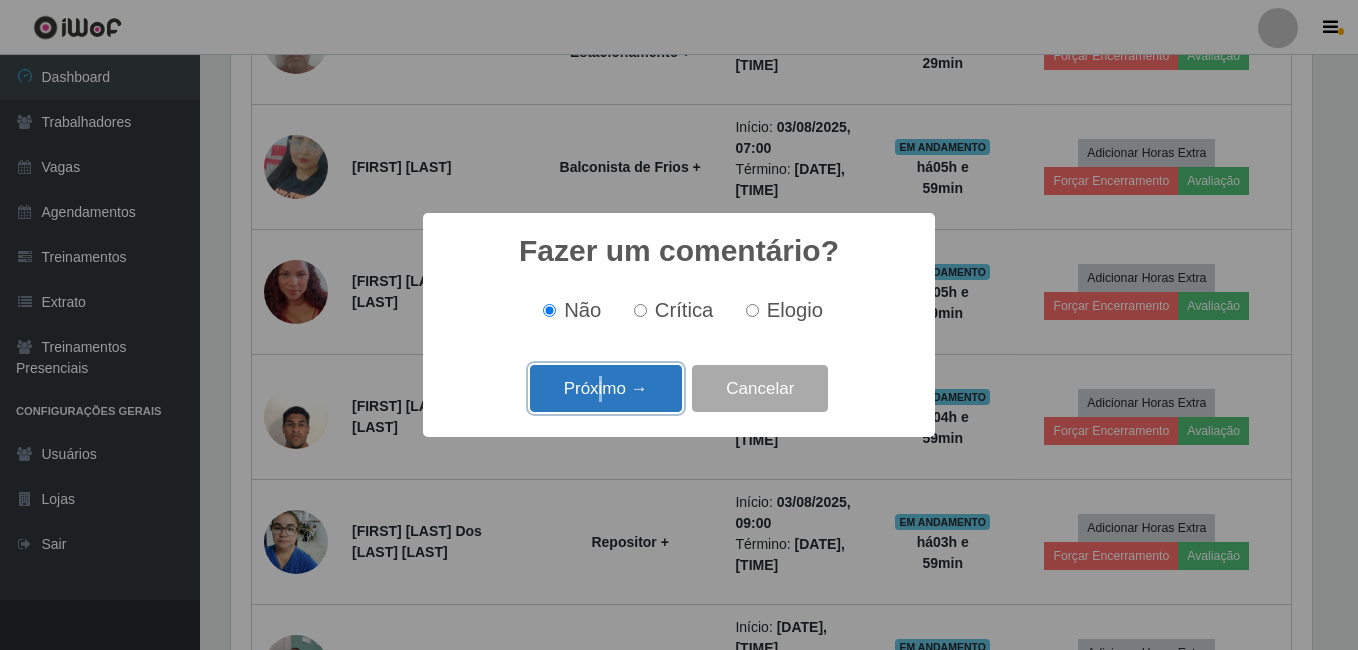 drag, startPoint x: 601, startPoint y: 434, endPoint x: 602, endPoint y: 388, distance: 46.010868 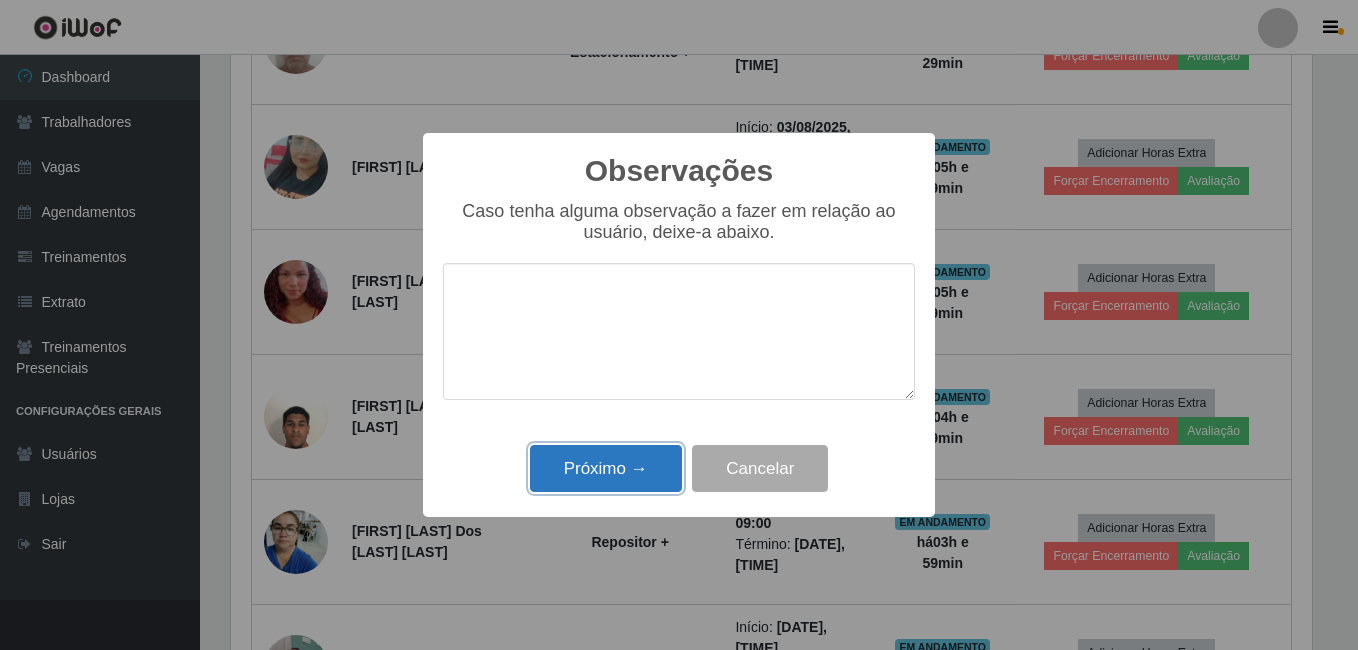 click on "Próximo →" at bounding box center [606, 468] 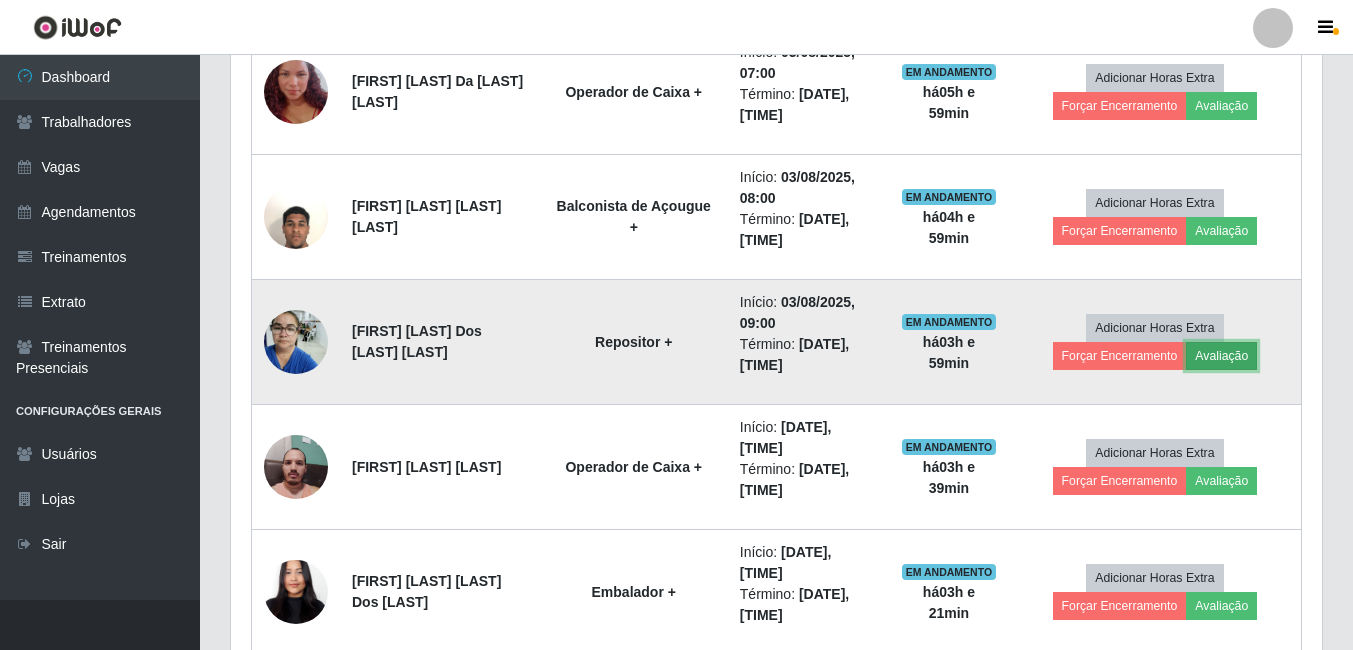 click on "Avaliação" at bounding box center (1221, 356) 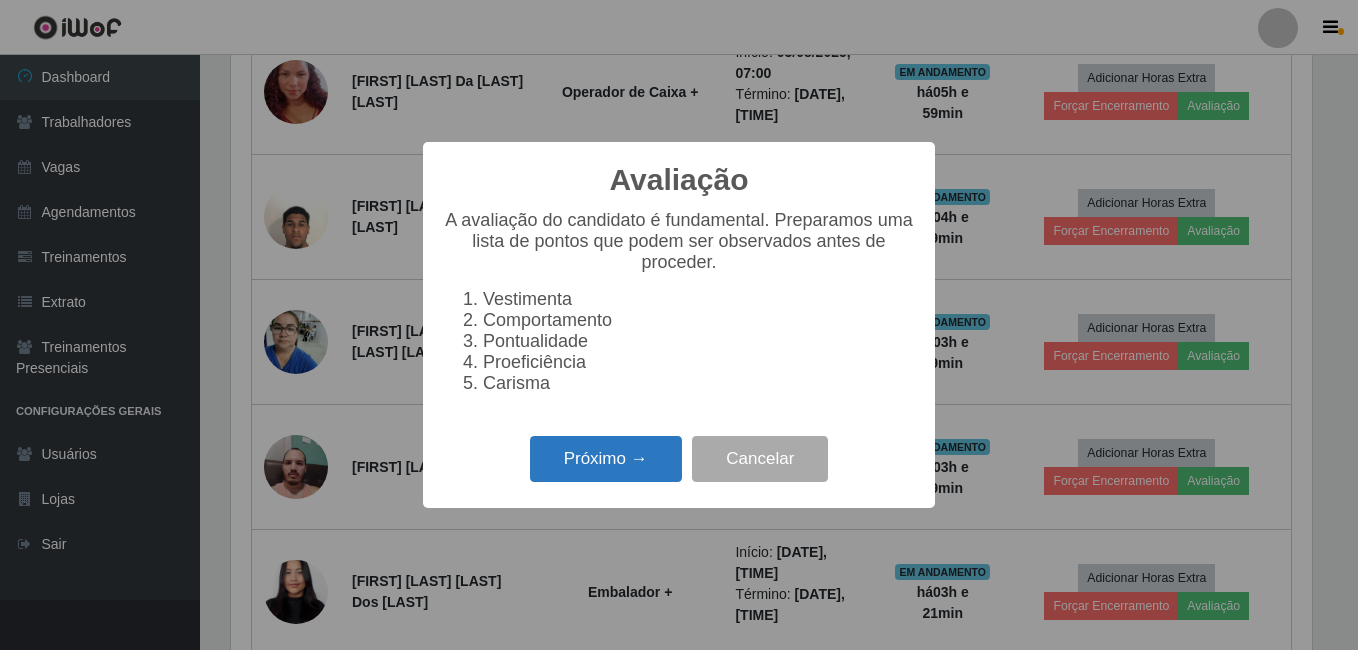 click on "Próximo →" at bounding box center [606, 459] 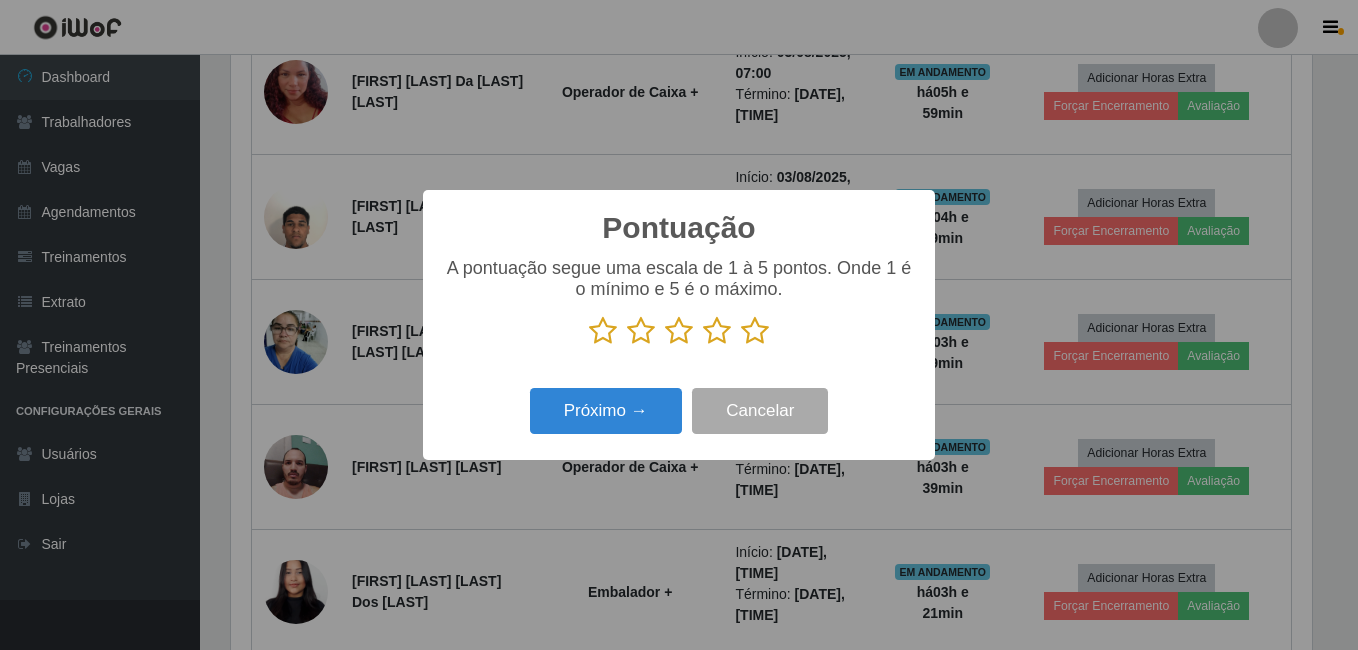 click at bounding box center (755, 331) 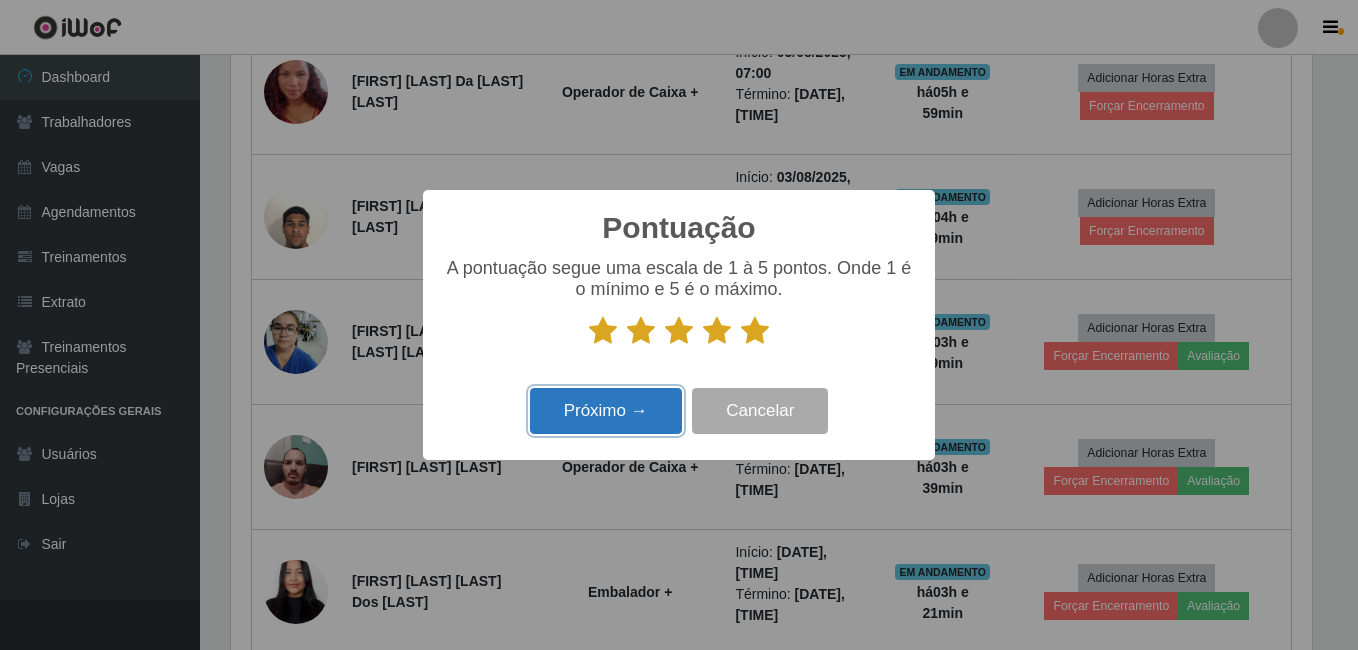 click on "Próximo →" at bounding box center (606, 411) 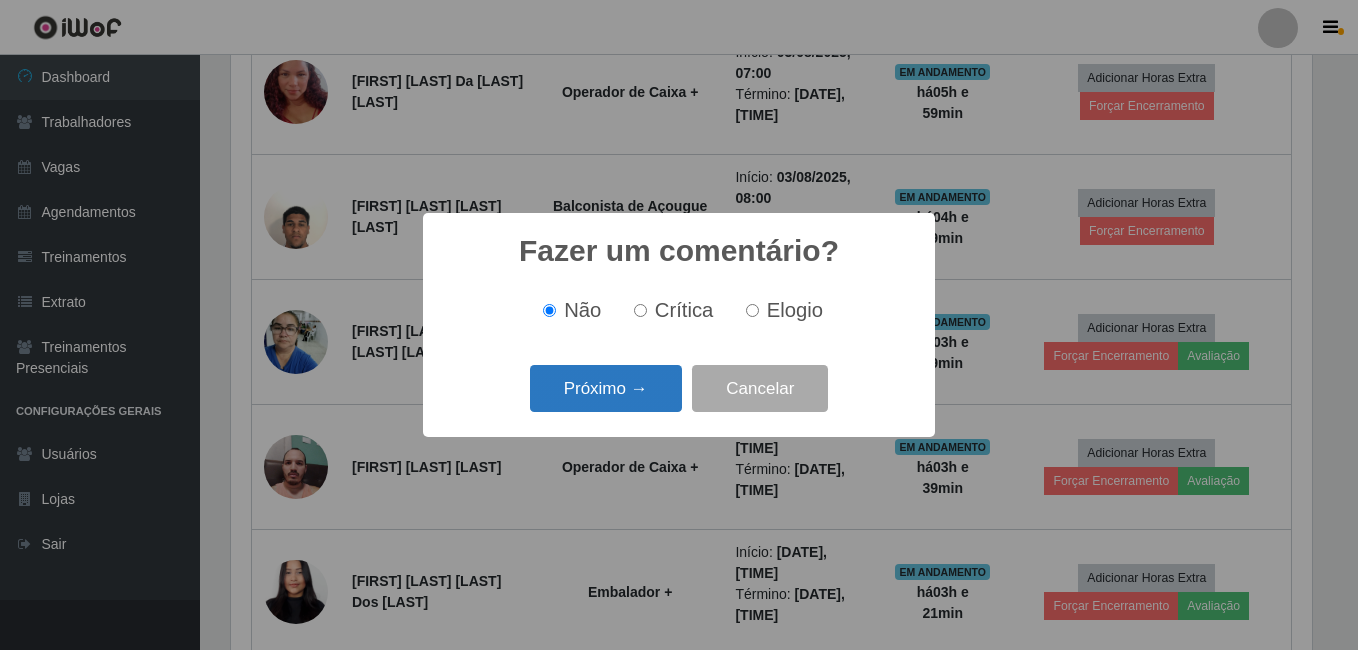click on "Próximo →" at bounding box center [606, 388] 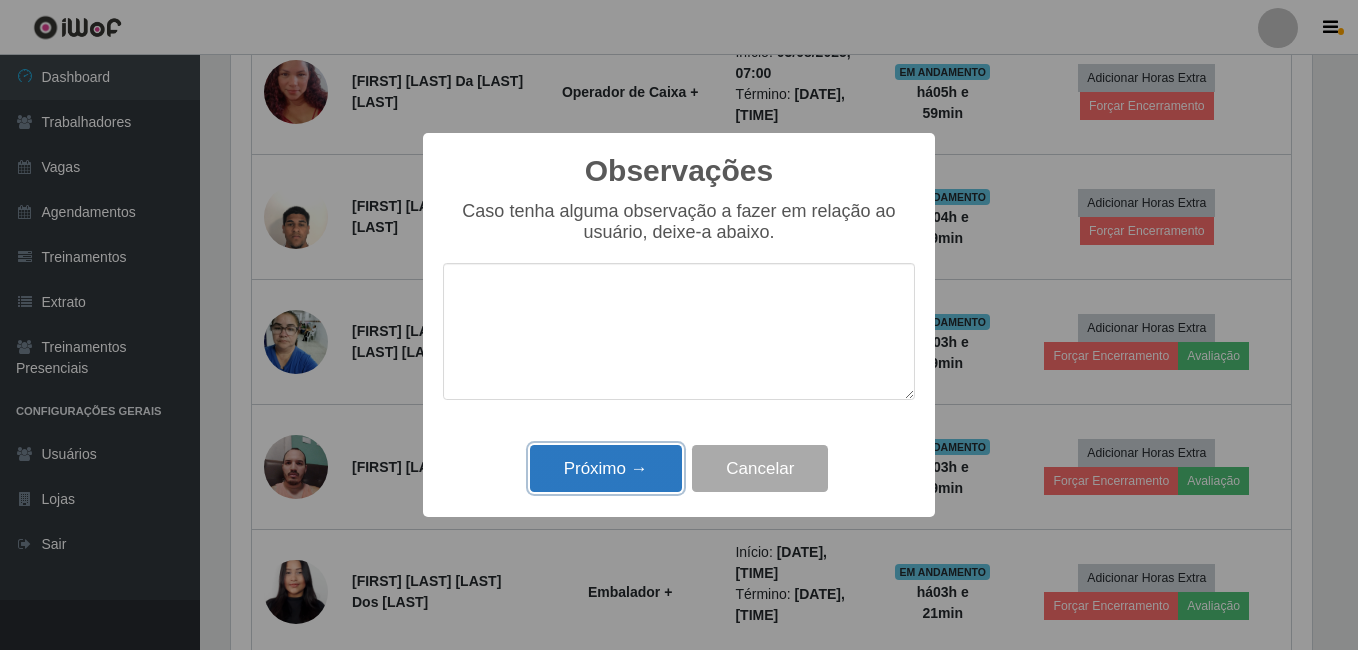click on "Próximo →" at bounding box center [606, 468] 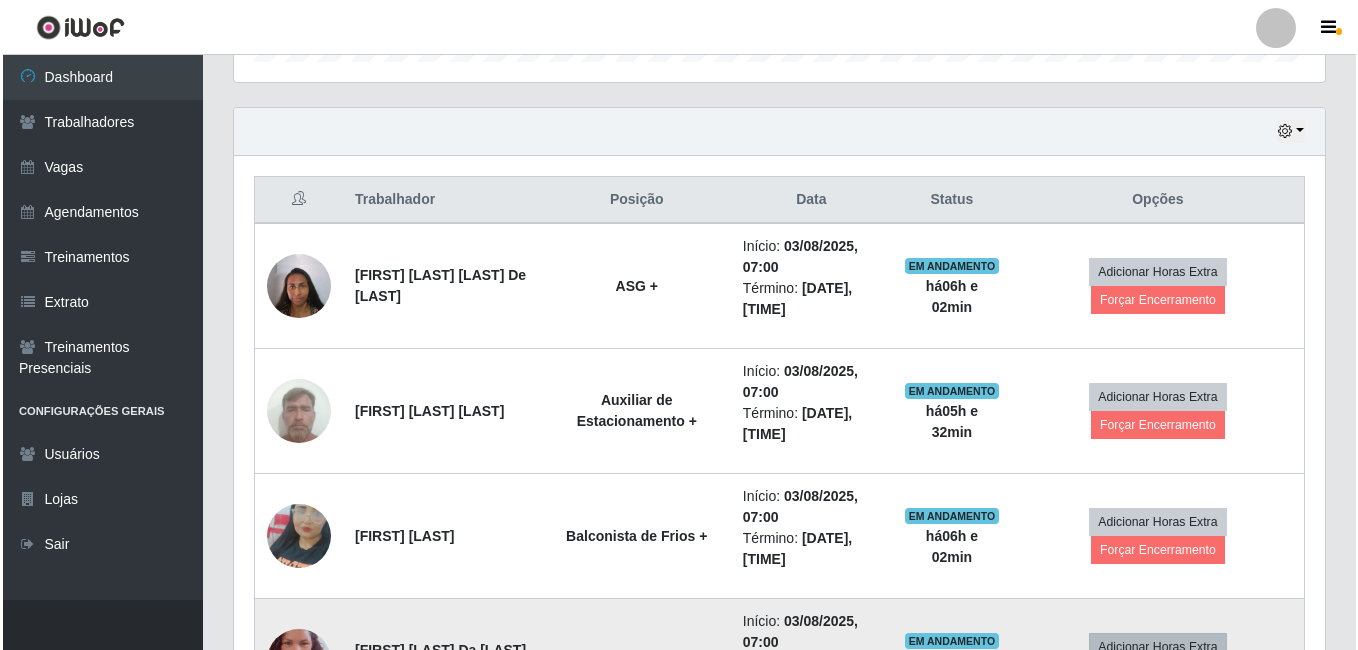 scroll, scrollTop: 622, scrollLeft: 0, axis: vertical 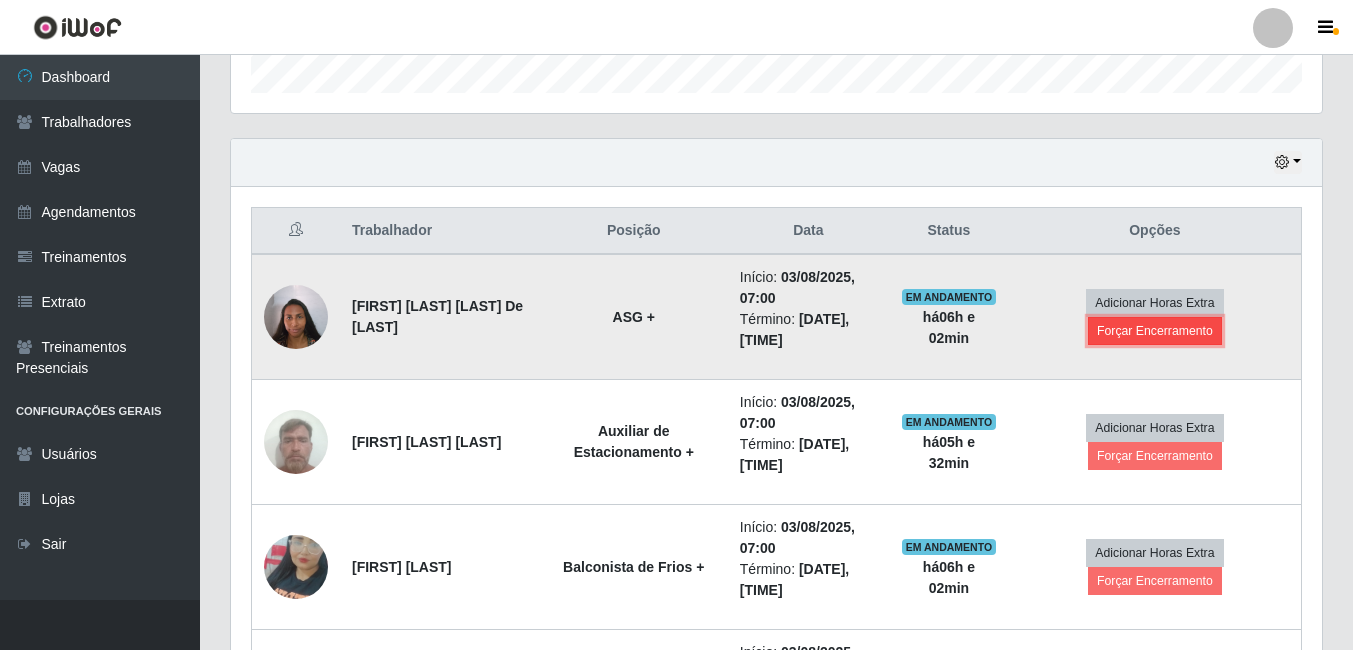 click on "Forçar Encerramento" at bounding box center (1155, 331) 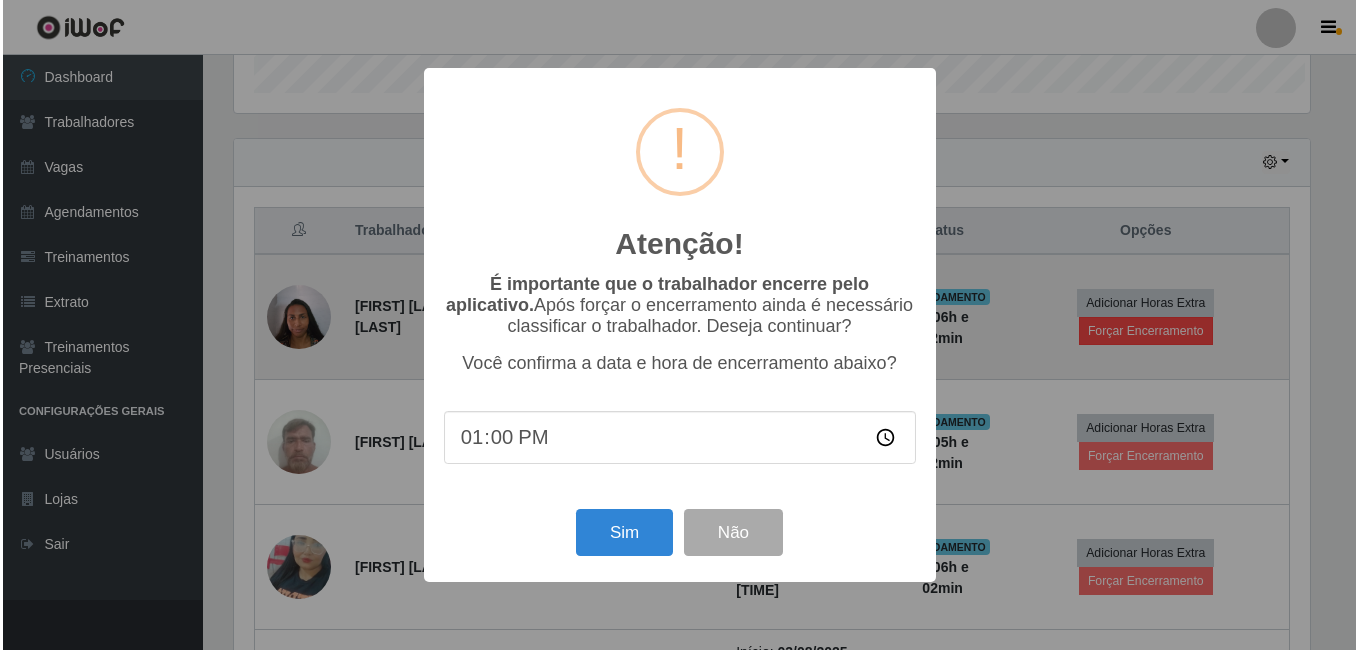 scroll, scrollTop: 999585, scrollLeft: 998919, axis: both 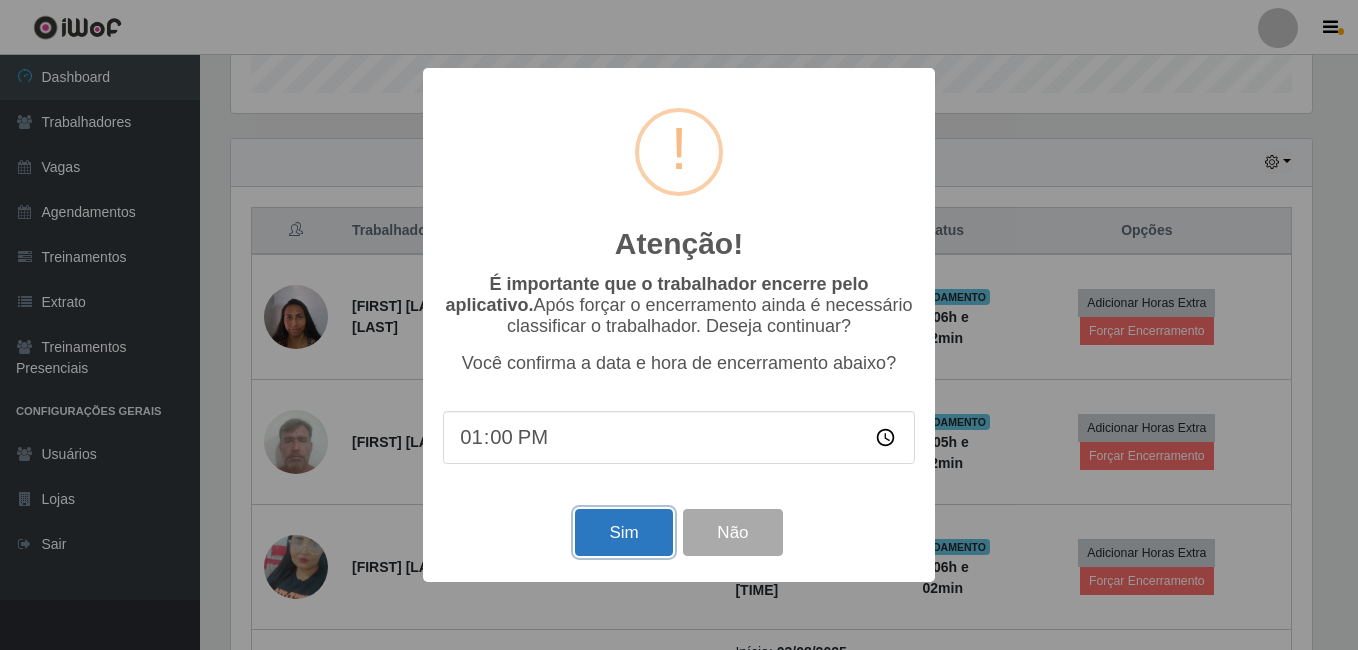 click on "Sim" at bounding box center [623, 532] 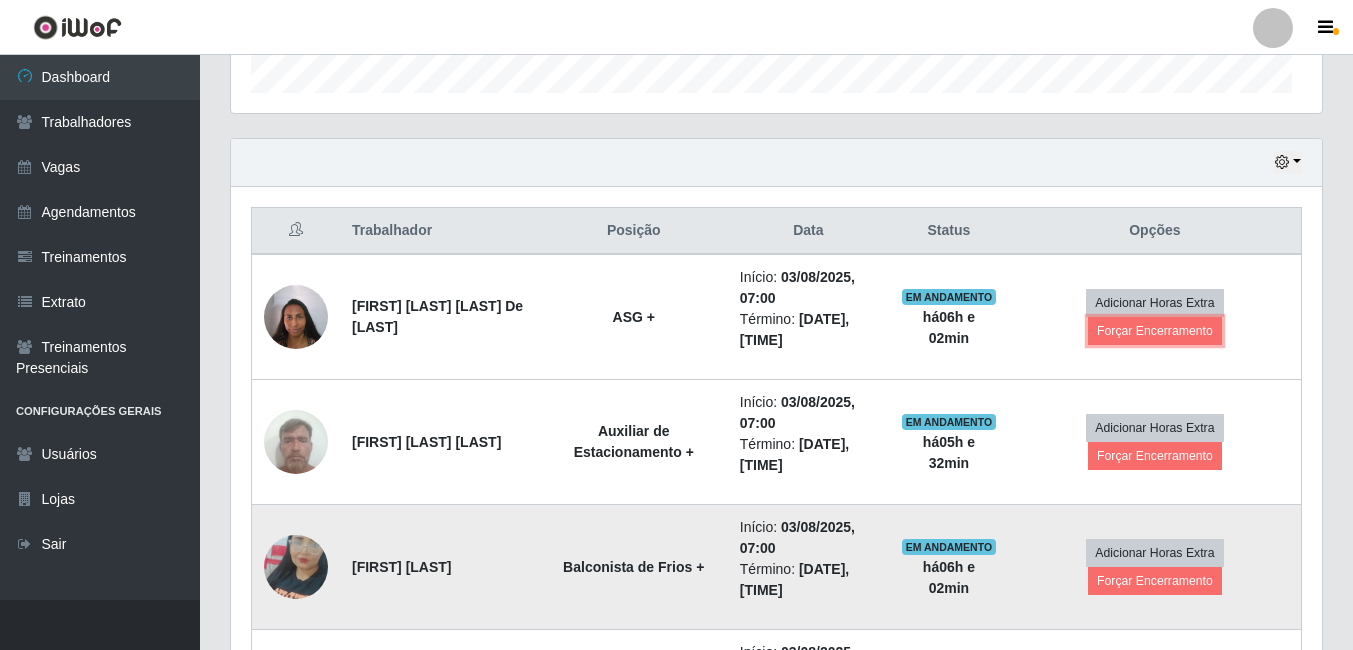 scroll, scrollTop: 999585, scrollLeft: 998909, axis: both 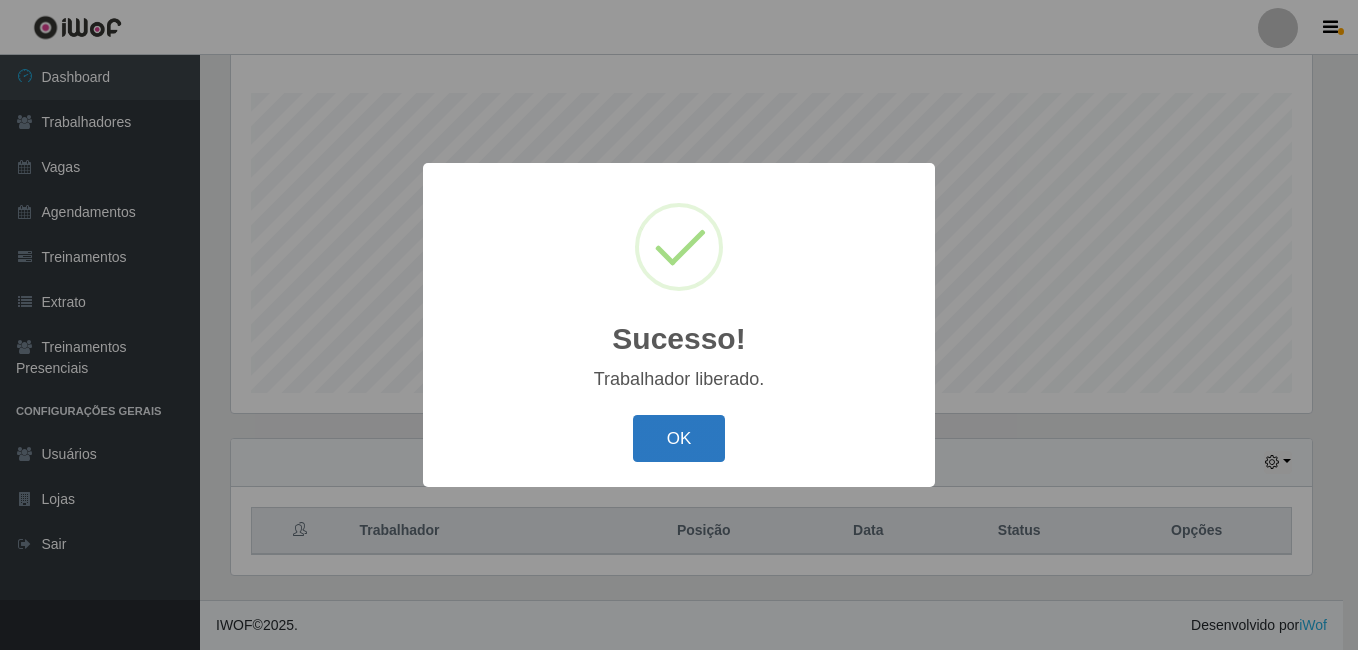 click on "OK" at bounding box center (679, 438) 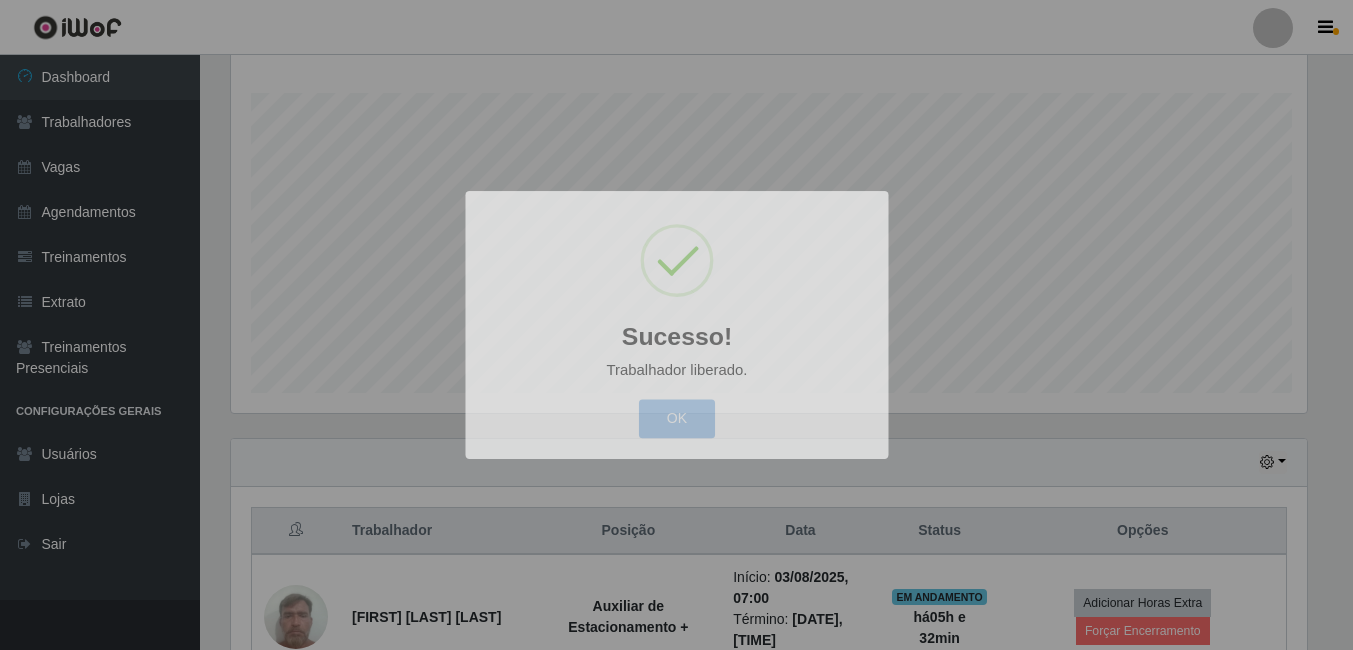 scroll, scrollTop: 999585, scrollLeft: 998909, axis: both 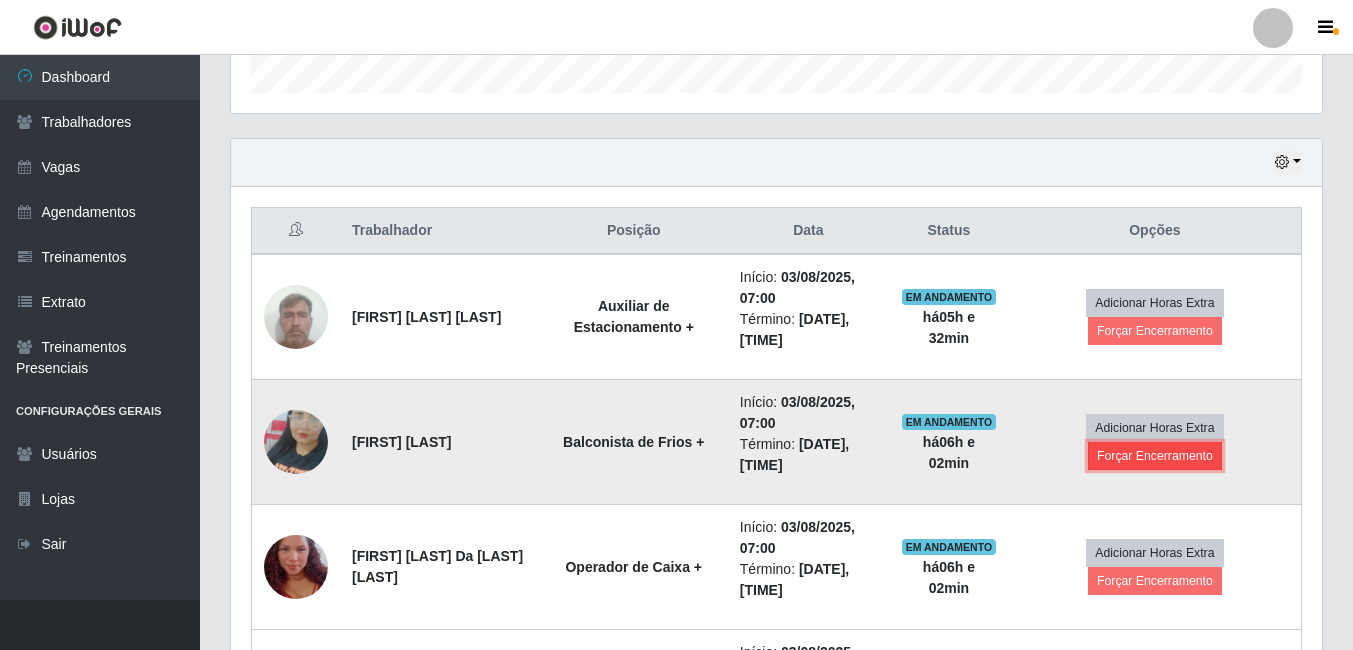 click on "Forçar Encerramento" at bounding box center (1155, 456) 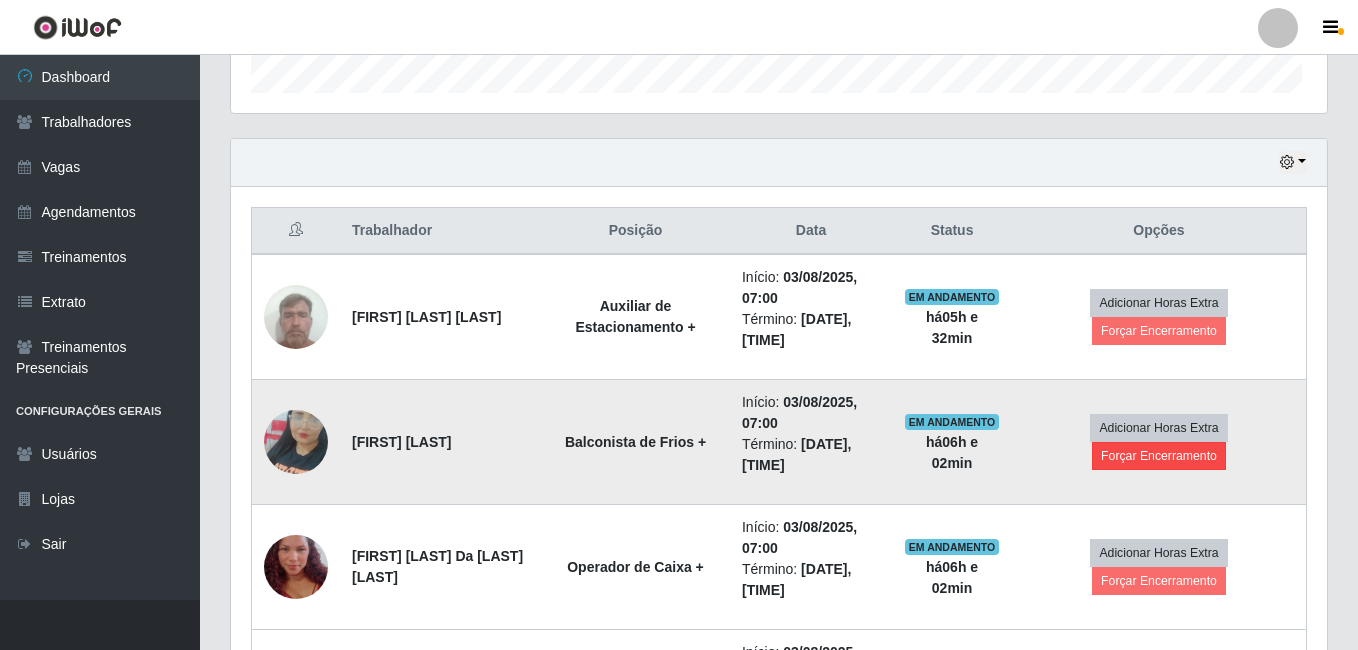 scroll, scrollTop: 999585, scrollLeft: 998919, axis: both 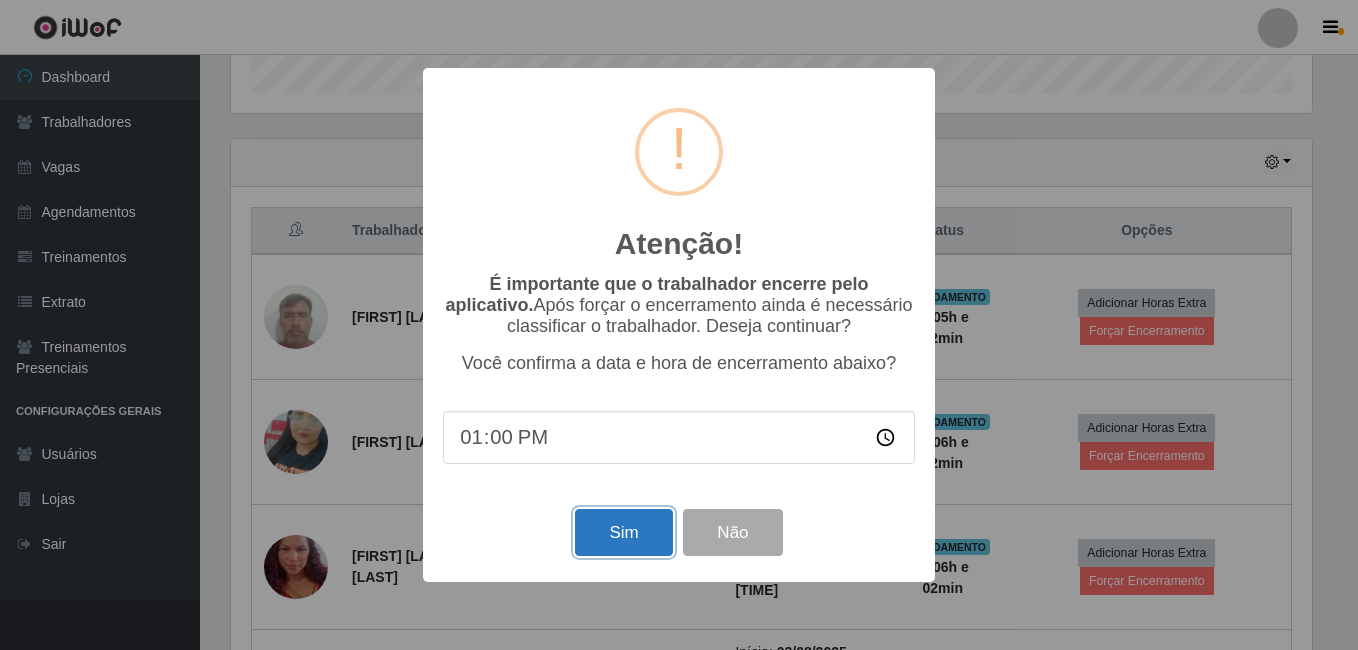 click on "Sim" at bounding box center (623, 532) 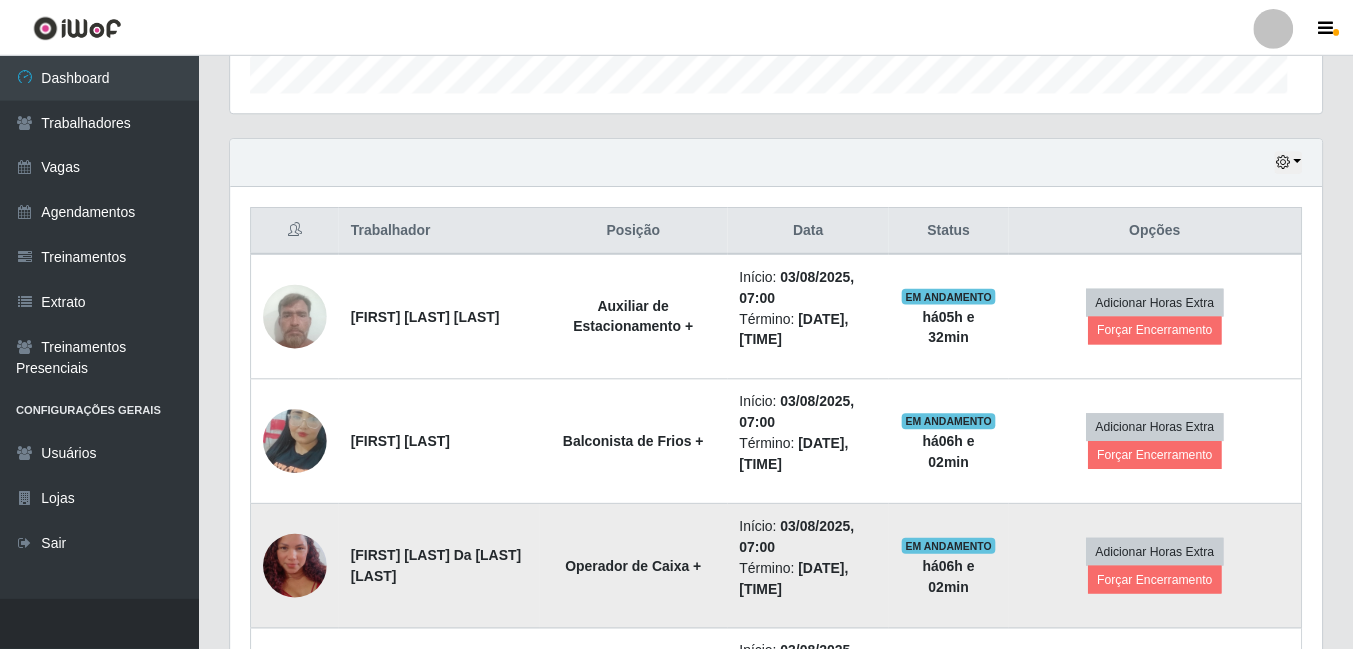 scroll, scrollTop: 999585, scrollLeft: 998909, axis: both 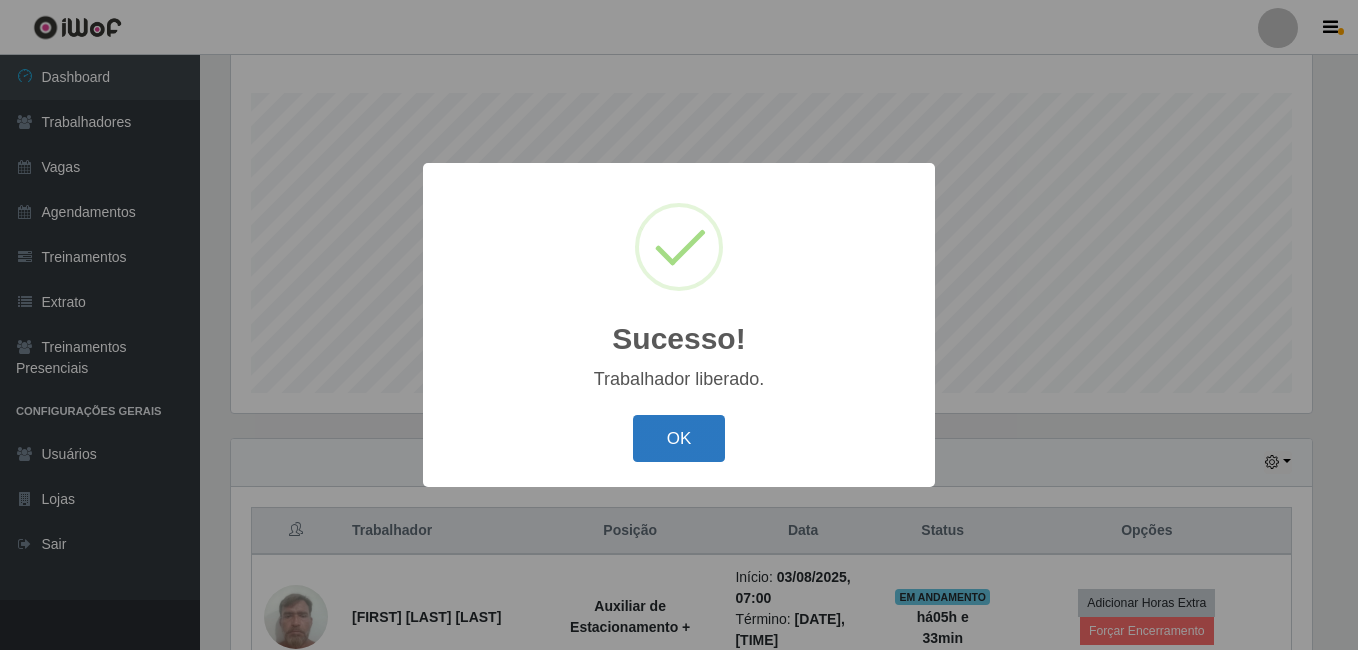click on "OK" at bounding box center [679, 438] 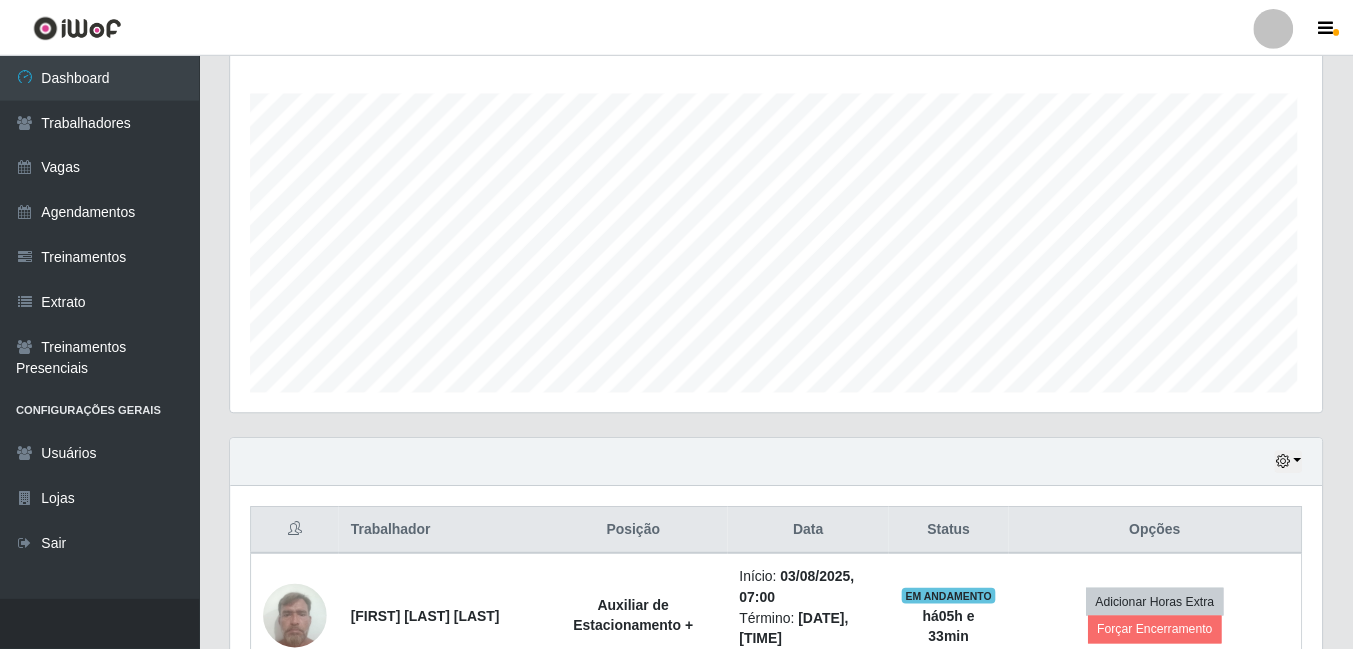 scroll, scrollTop: 999585, scrollLeft: 998909, axis: both 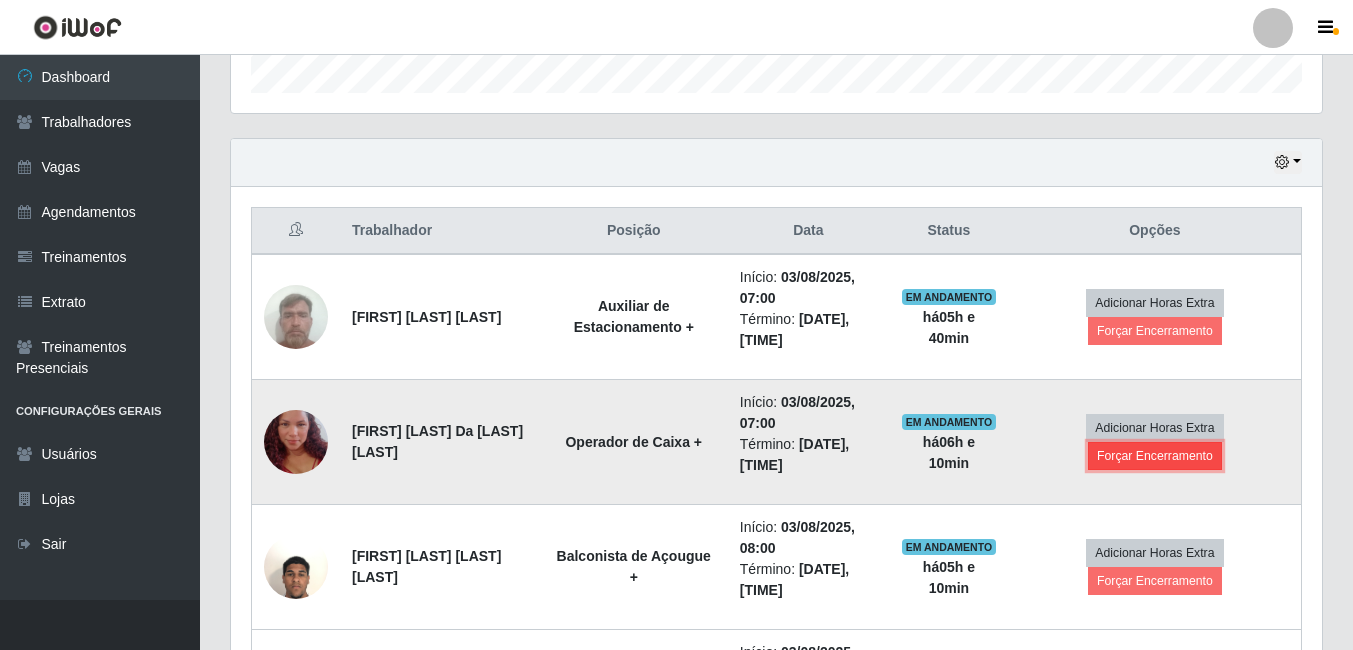click on "Forçar Encerramento" at bounding box center (1155, 456) 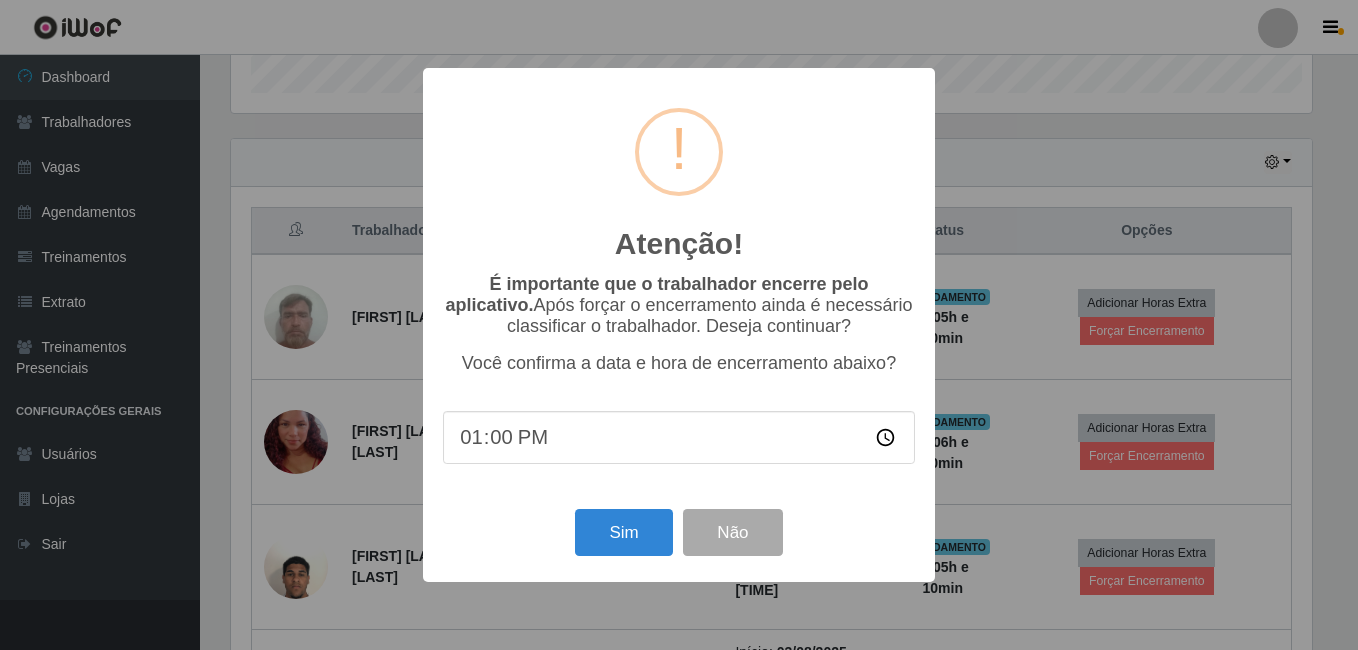 scroll, scrollTop: 999585, scrollLeft: 998919, axis: both 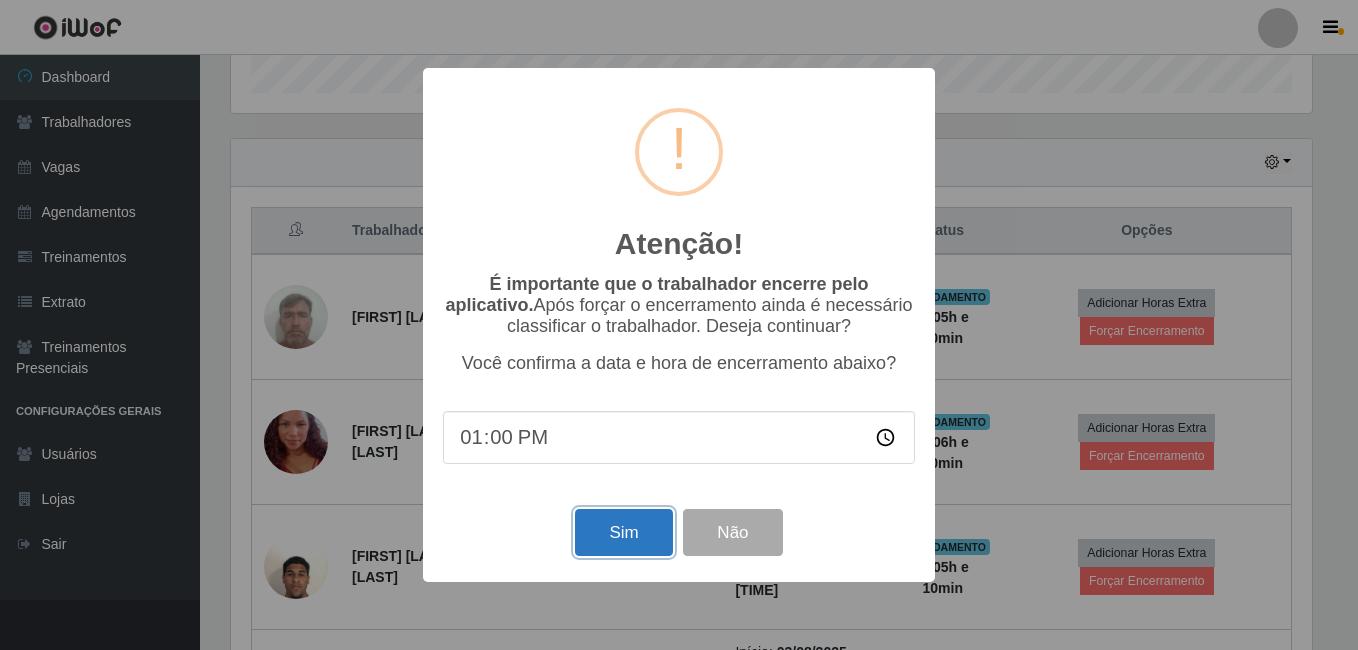 click on "Sim" at bounding box center [623, 532] 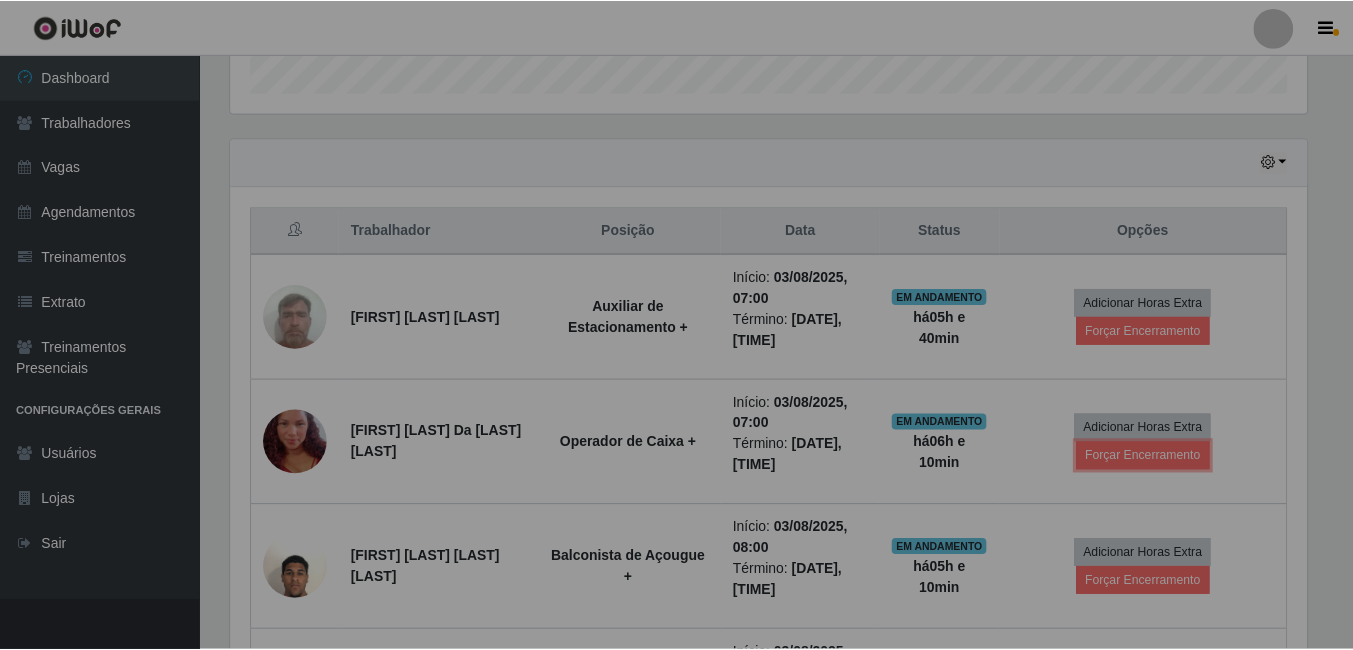 scroll, scrollTop: 999585, scrollLeft: 998909, axis: both 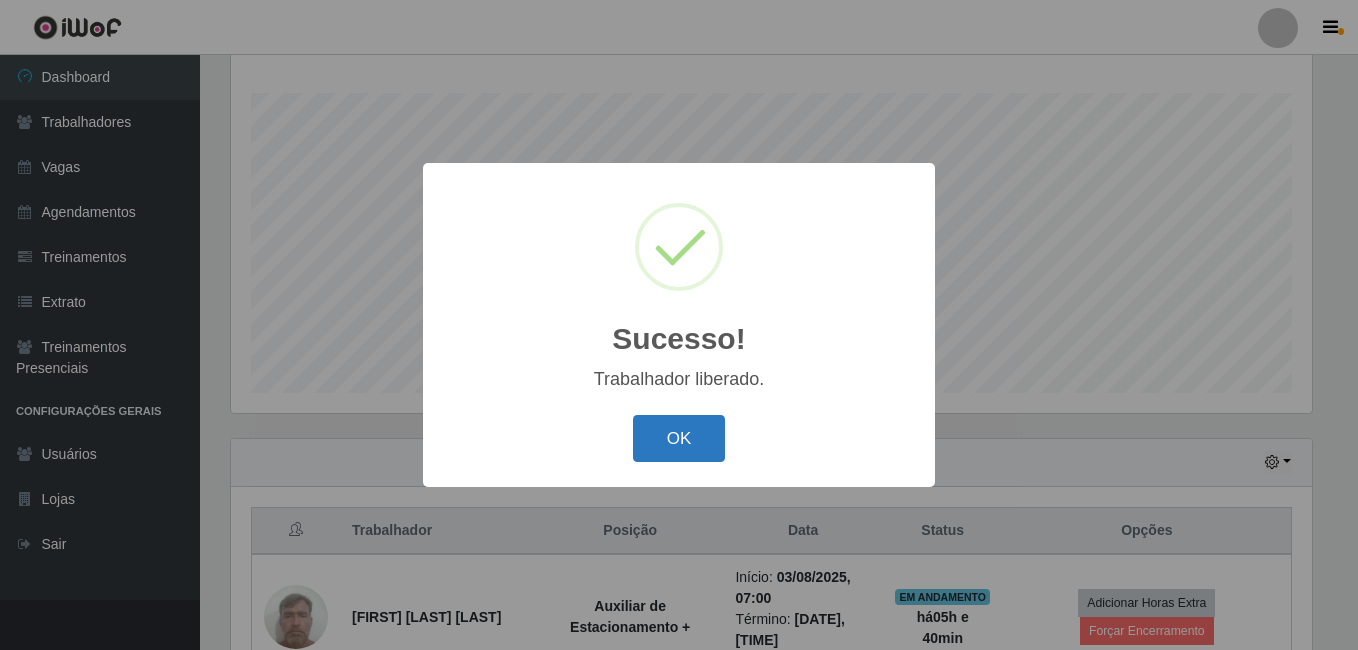 click on "OK" at bounding box center (679, 438) 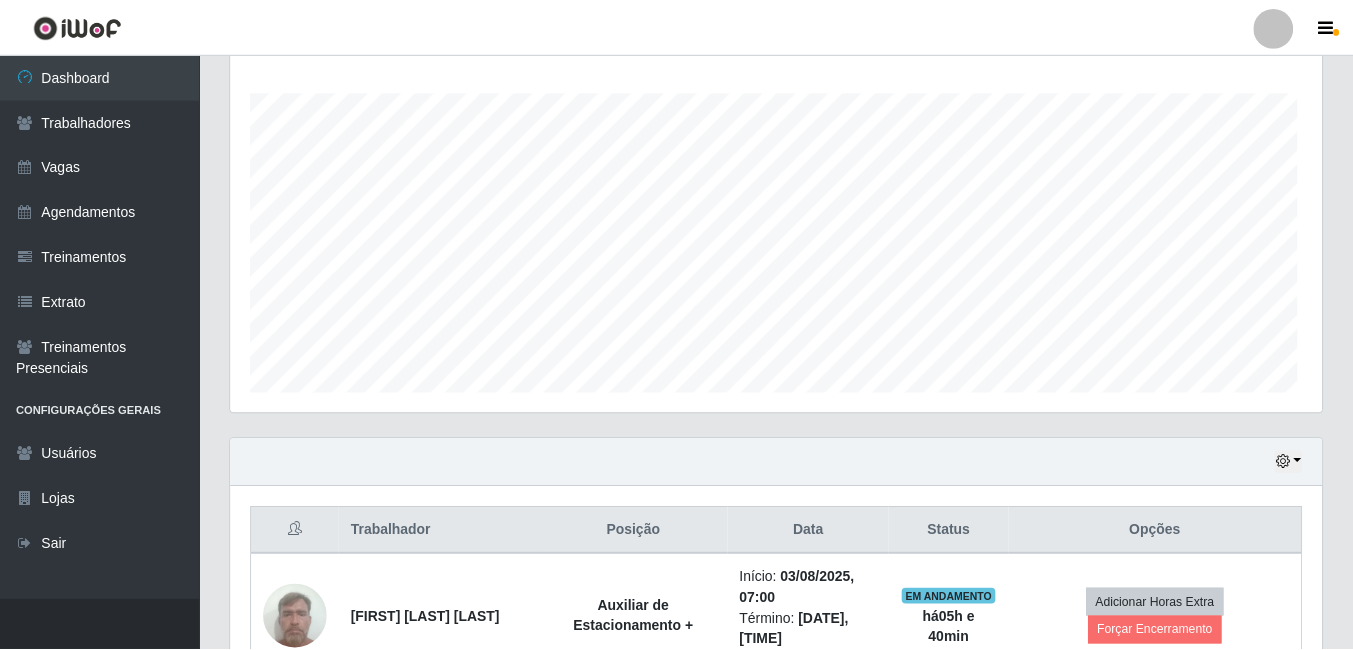 scroll, scrollTop: 999585, scrollLeft: 998909, axis: both 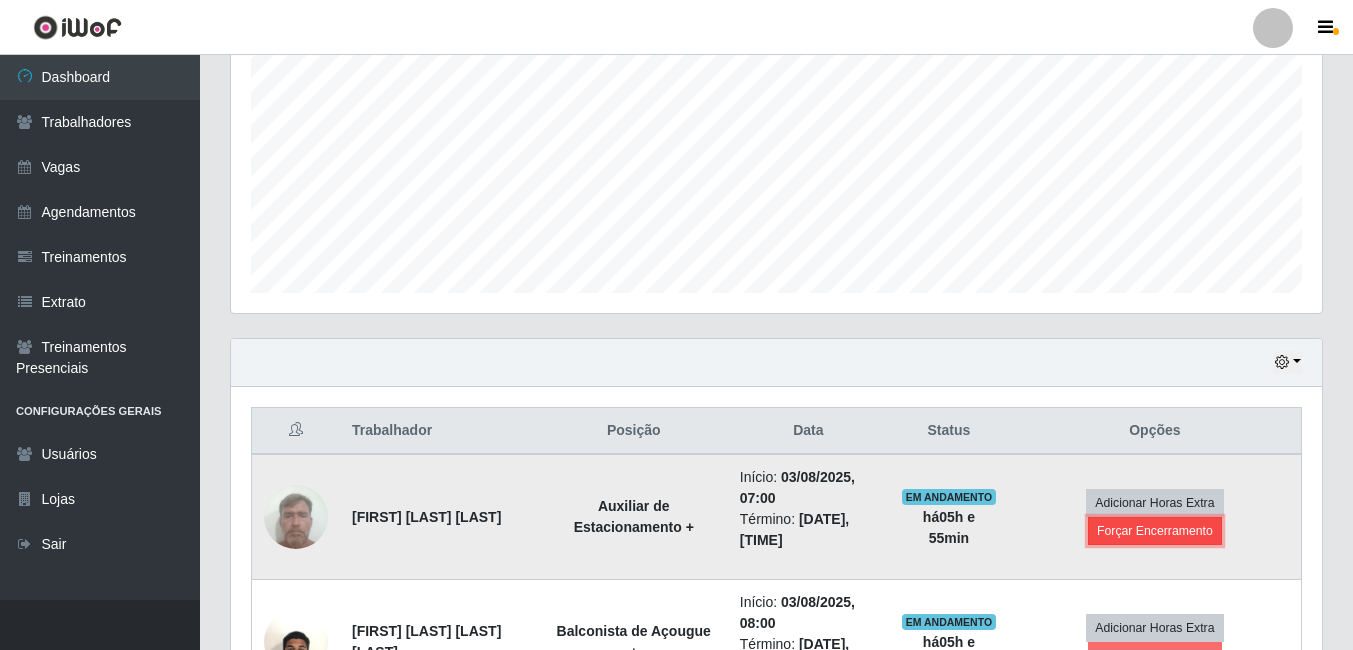 click on "Forçar Encerramento" at bounding box center [1155, 531] 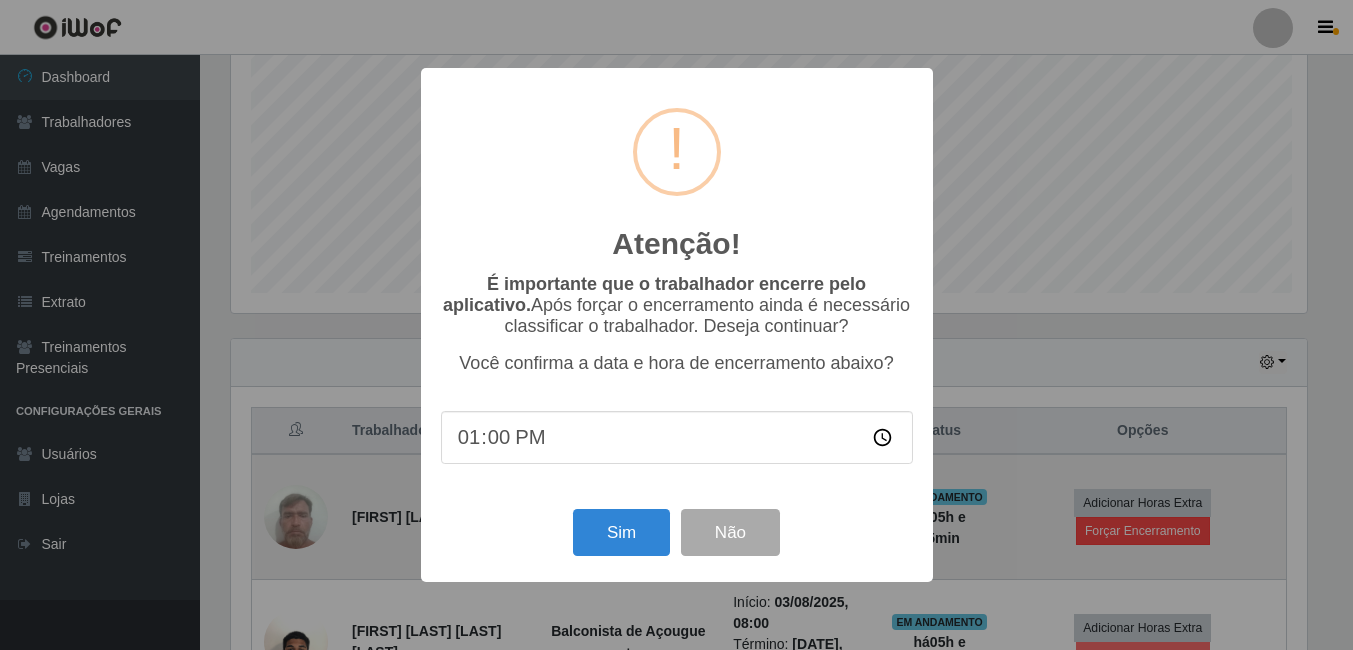 scroll, scrollTop: 999585, scrollLeft: 998919, axis: both 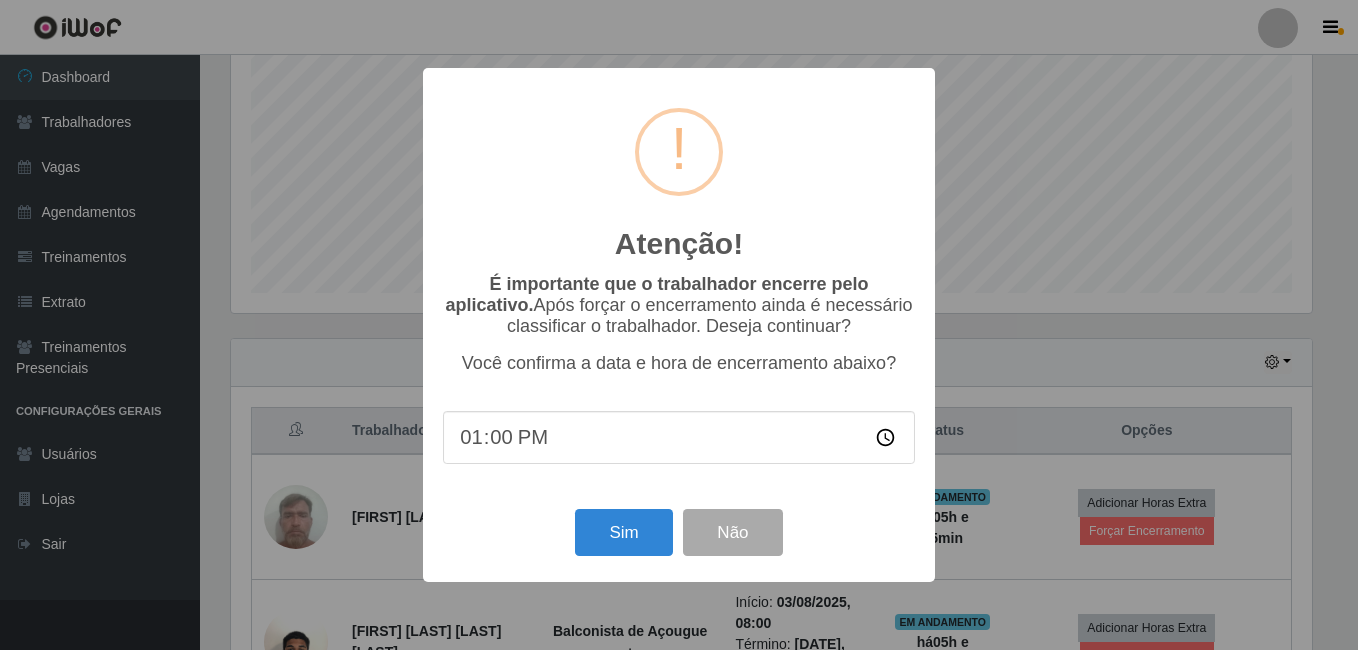 click on "13:00" at bounding box center (679, 437) 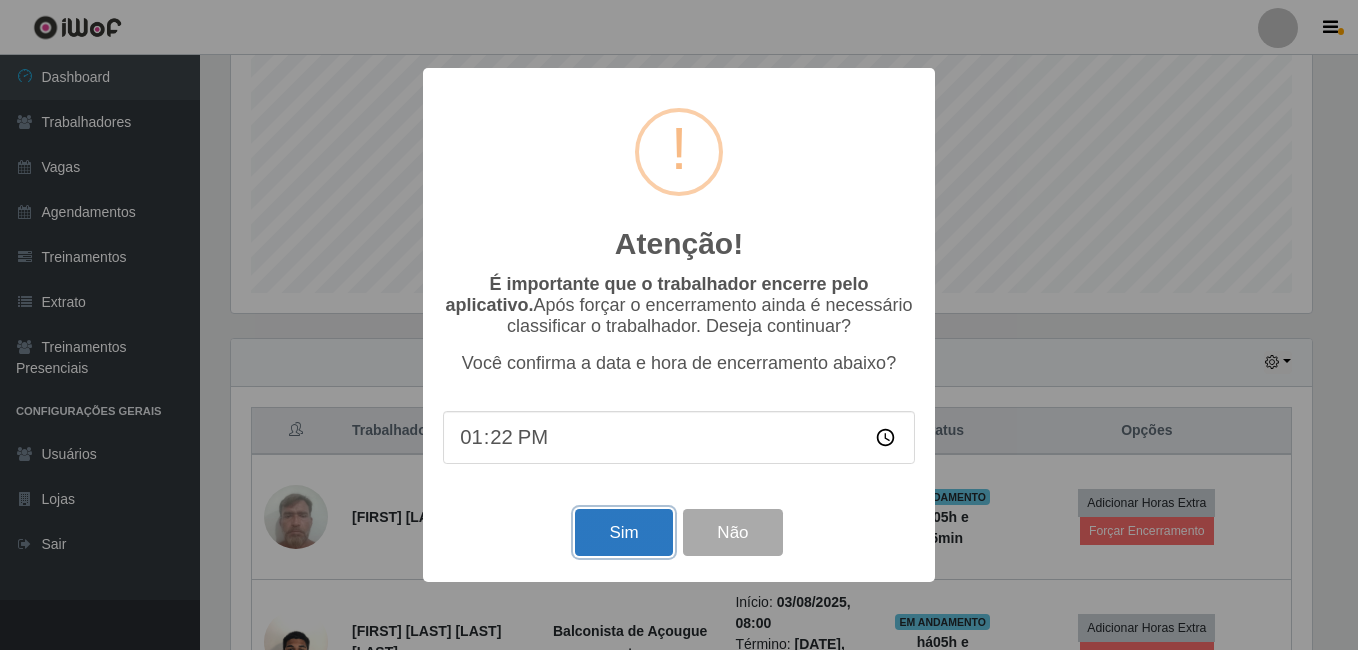 click on "Sim" at bounding box center (623, 532) 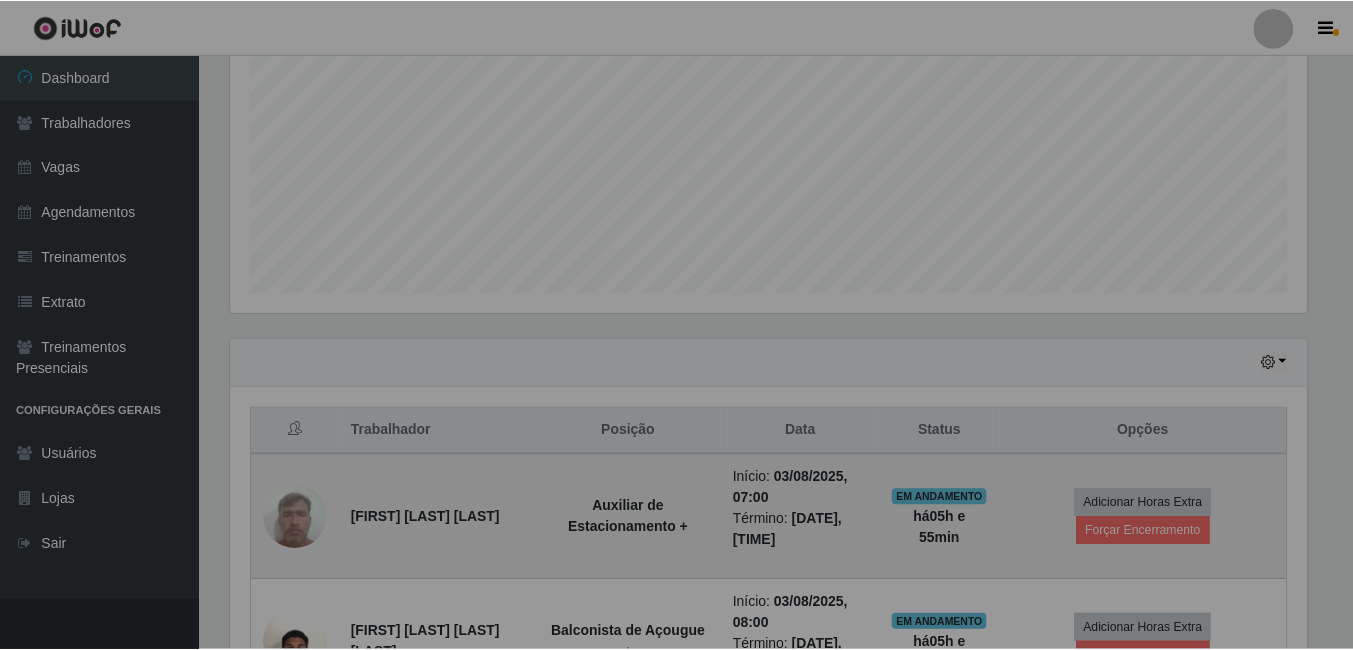scroll, scrollTop: 999585, scrollLeft: 998909, axis: both 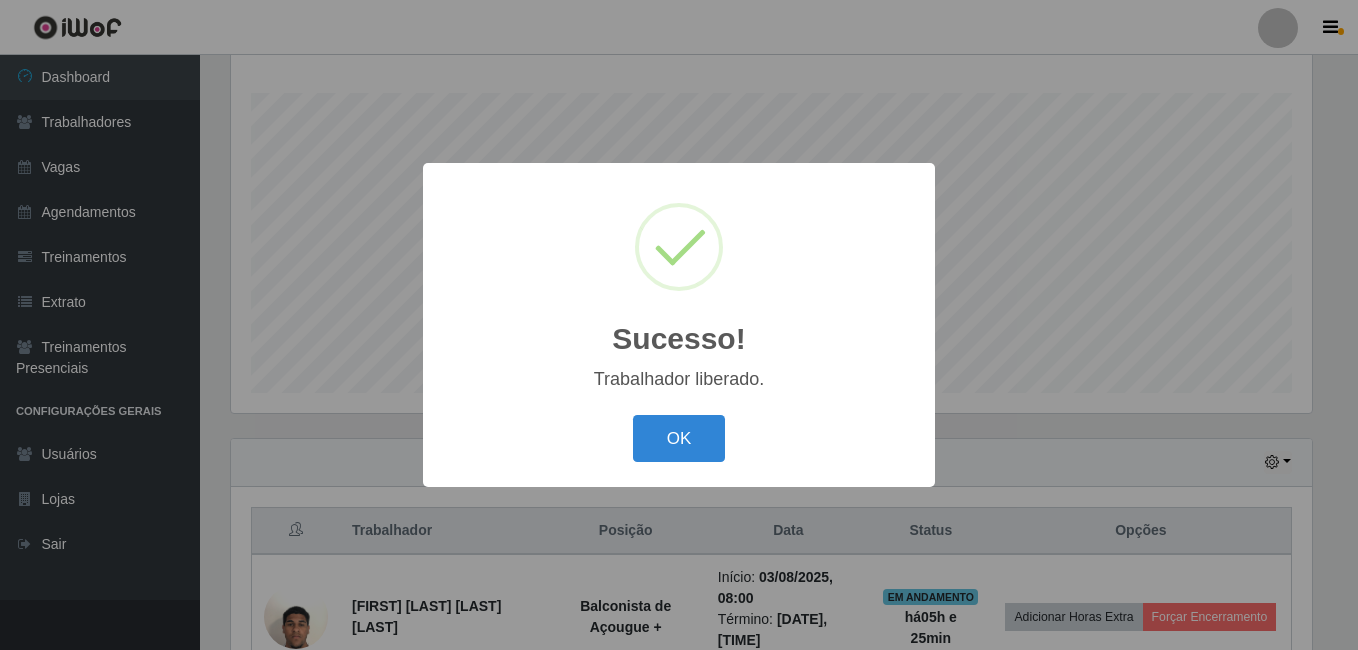drag, startPoint x: 694, startPoint y: 436, endPoint x: 932, endPoint y: 7, distance: 490.5966 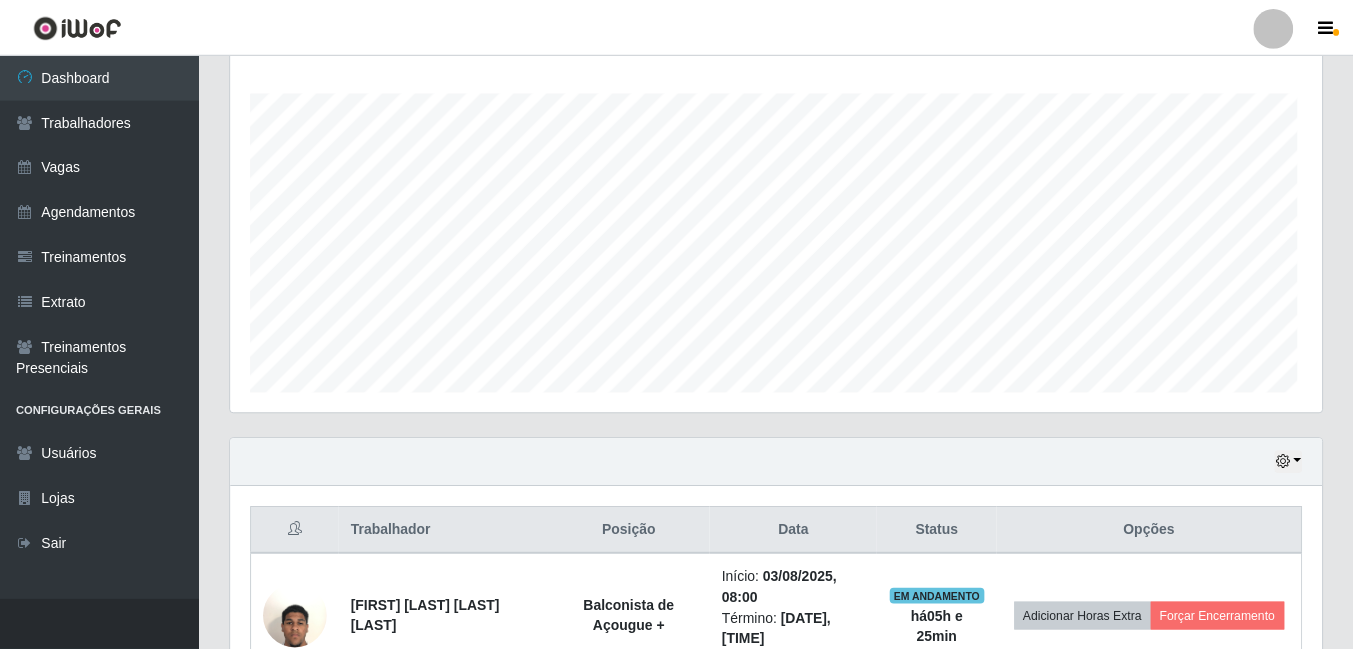 scroll, scrollTop: 999585, scrollLeft: 998909, axis: both 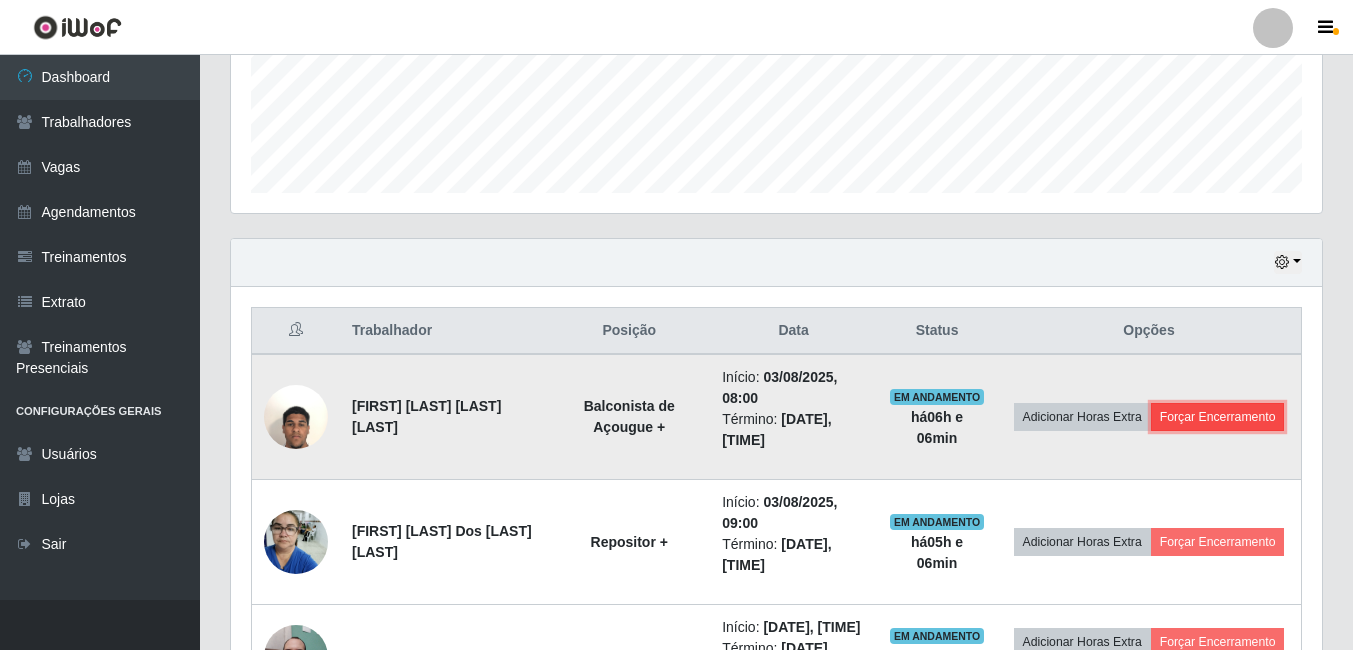 click on "Forçar Encerramento" at bounding box center (1218, 417) 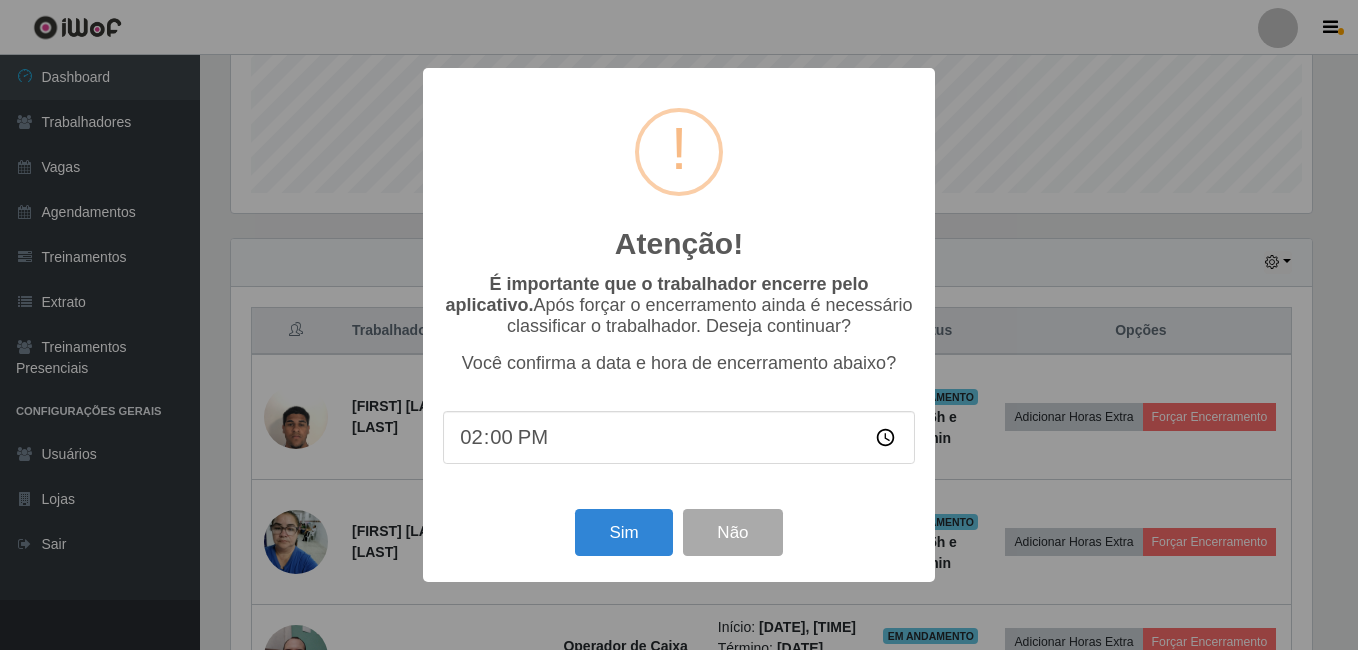 scroll, scrollTop: 999585, scrollLeft: 998919, axis: both 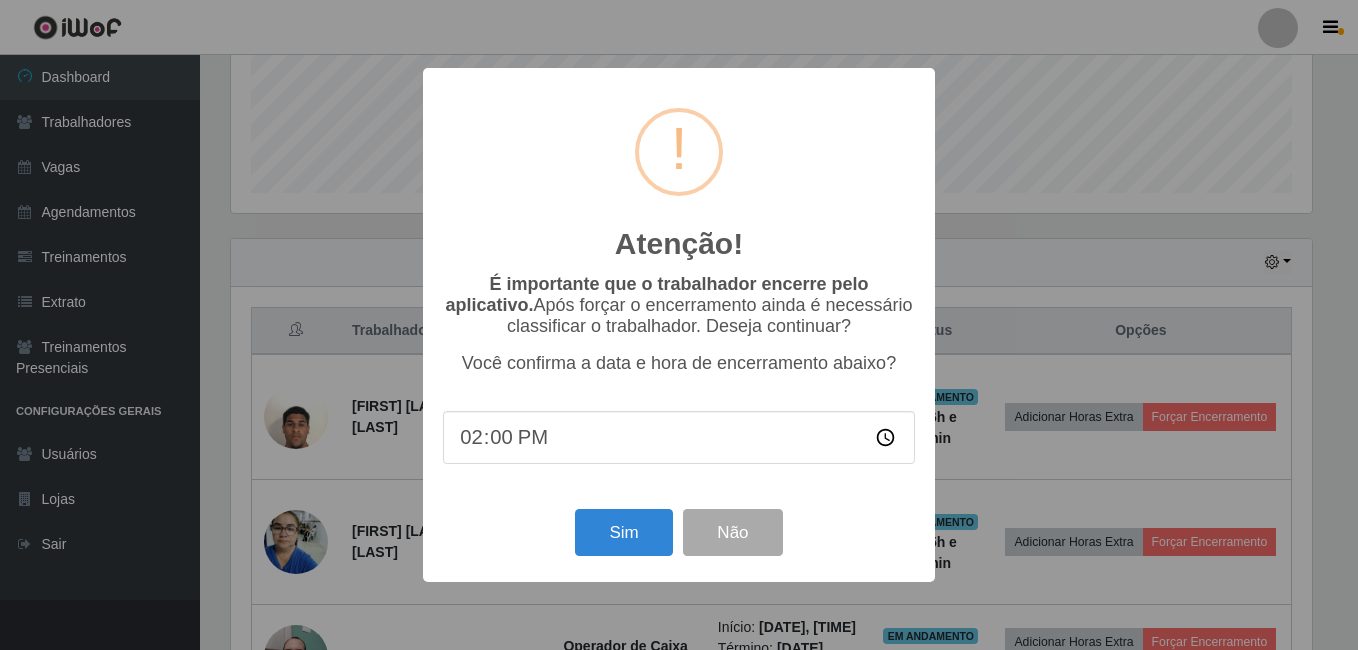 click on "14:00" at bounding box center [679, 437] 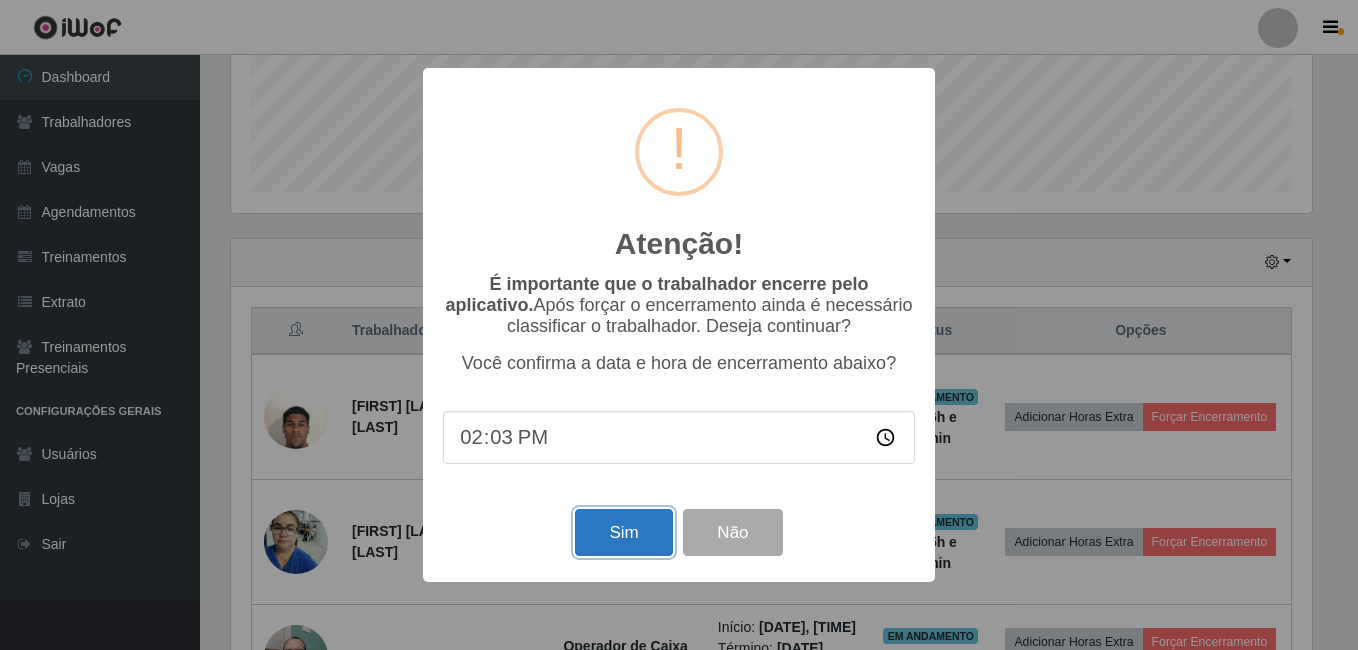 click on "Sim" at bounding box center (623, 532) 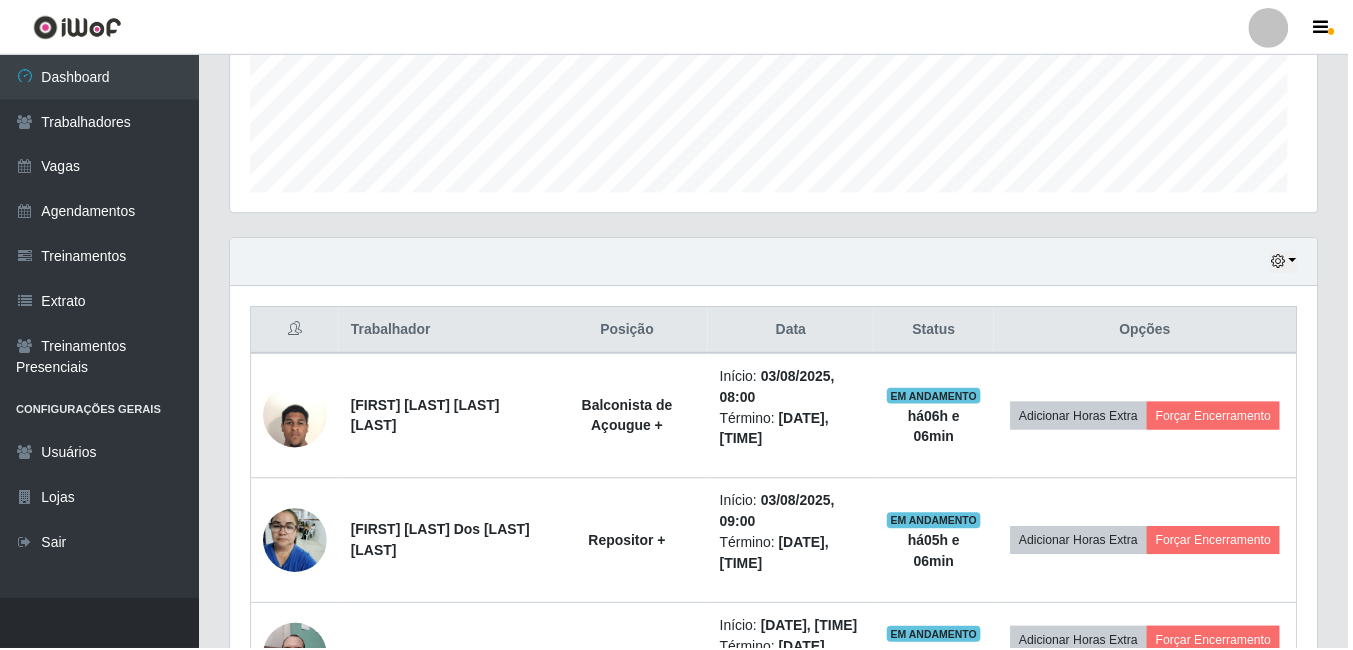 scroll, scrollTop: 999585, scrollLeft: 998909, axis: both 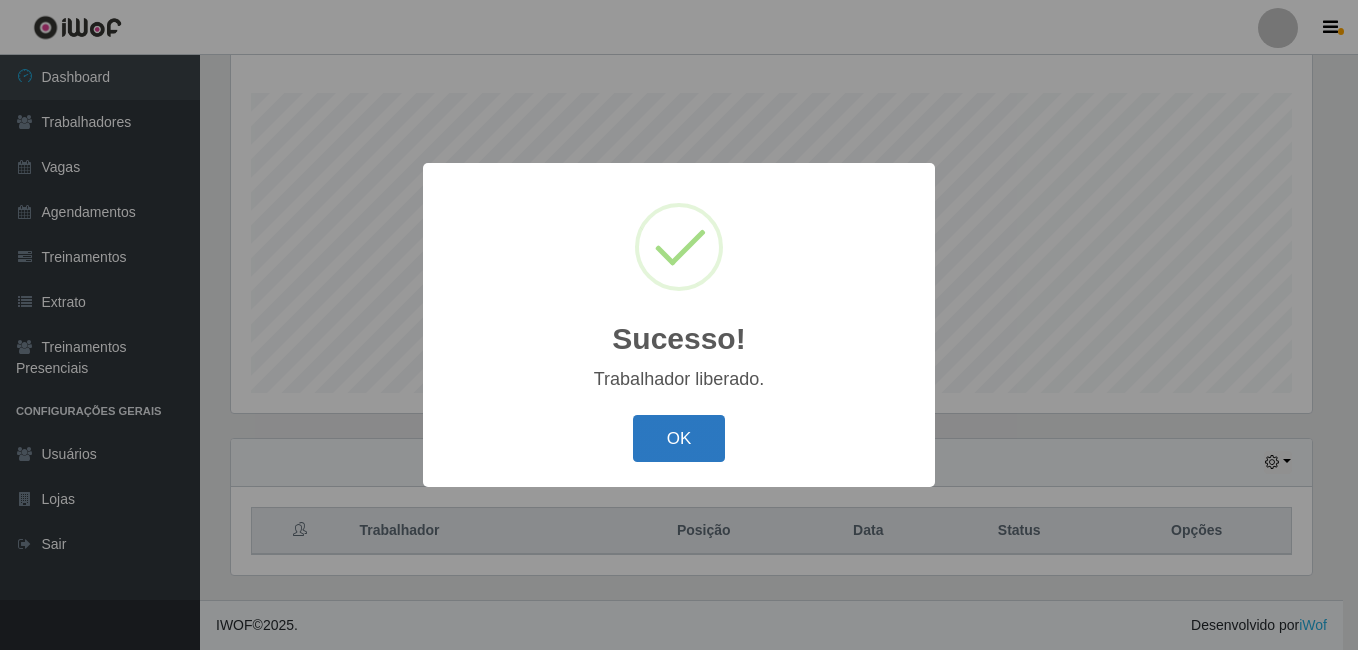 click on "OK" at bounding box center (679, 438) 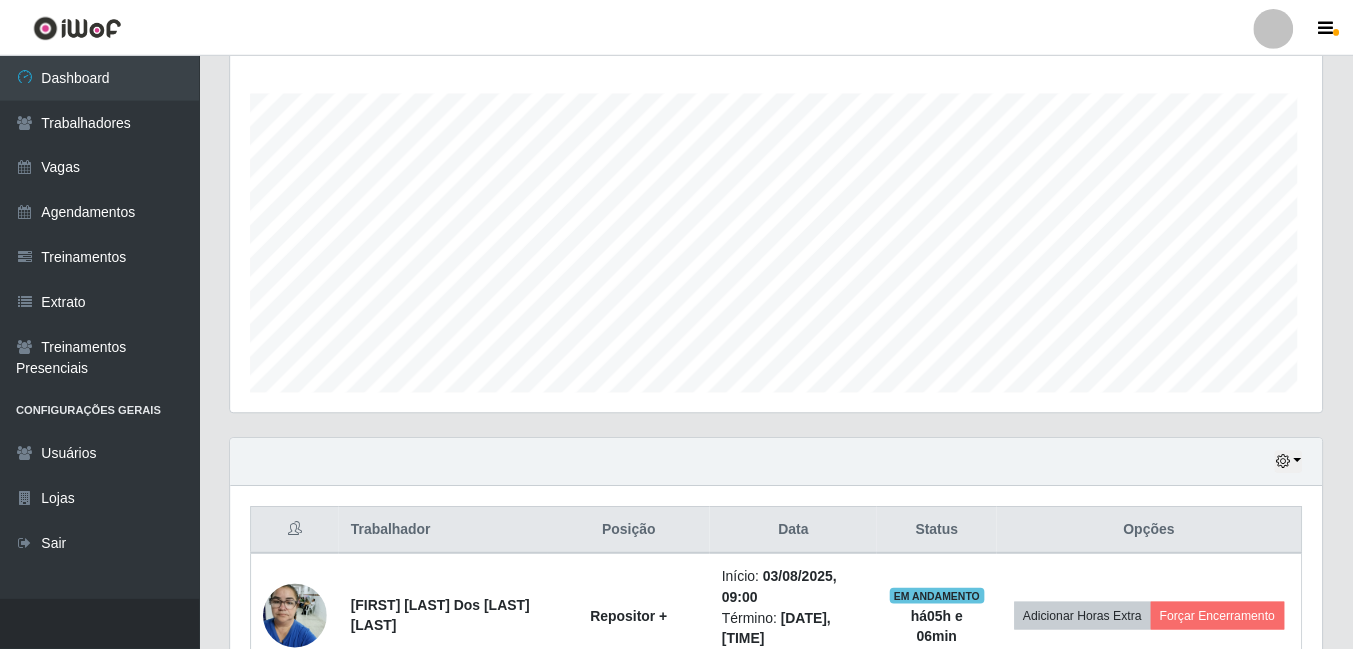 scroll, scrollTop: 999585, scrollLeft: 998909, axis: both 